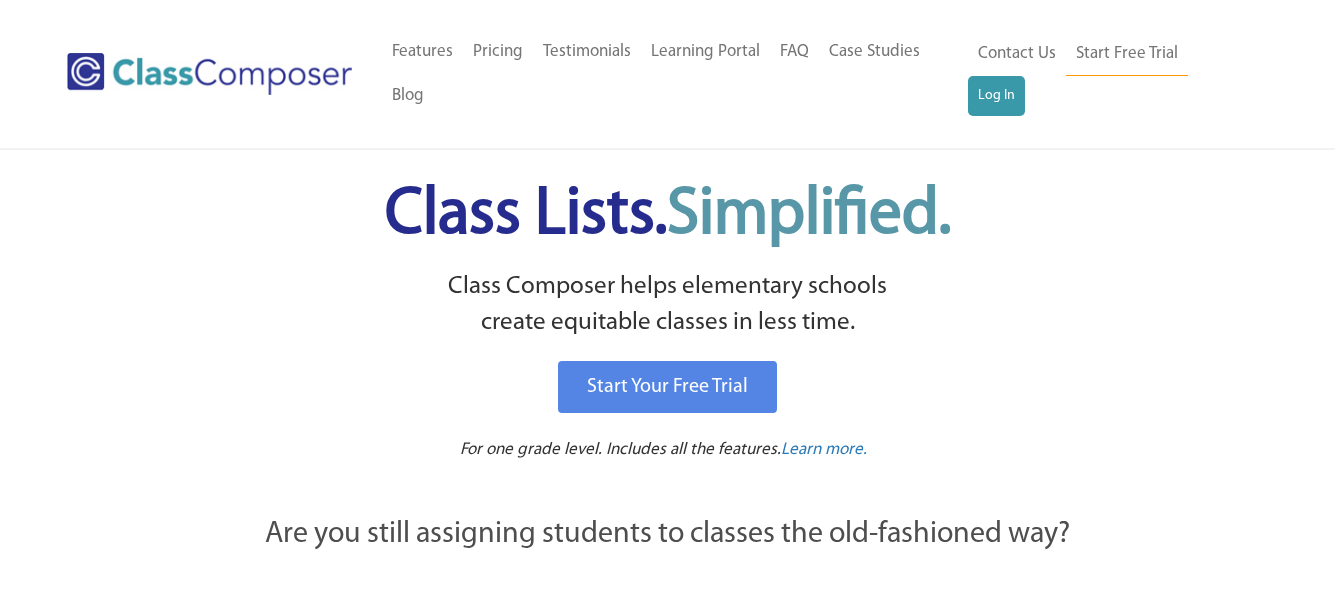 scroll, scrollTop: 0, scrollLeft: 0, axis: both 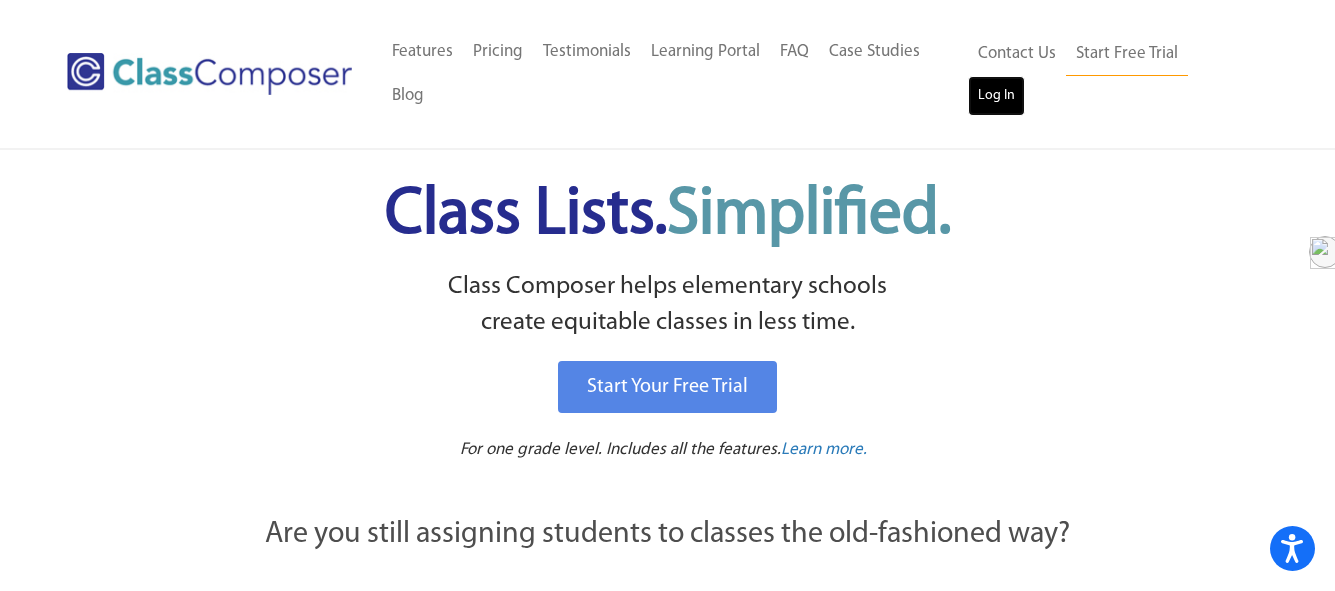 click on "Log In" at bounding box center [996, 96] 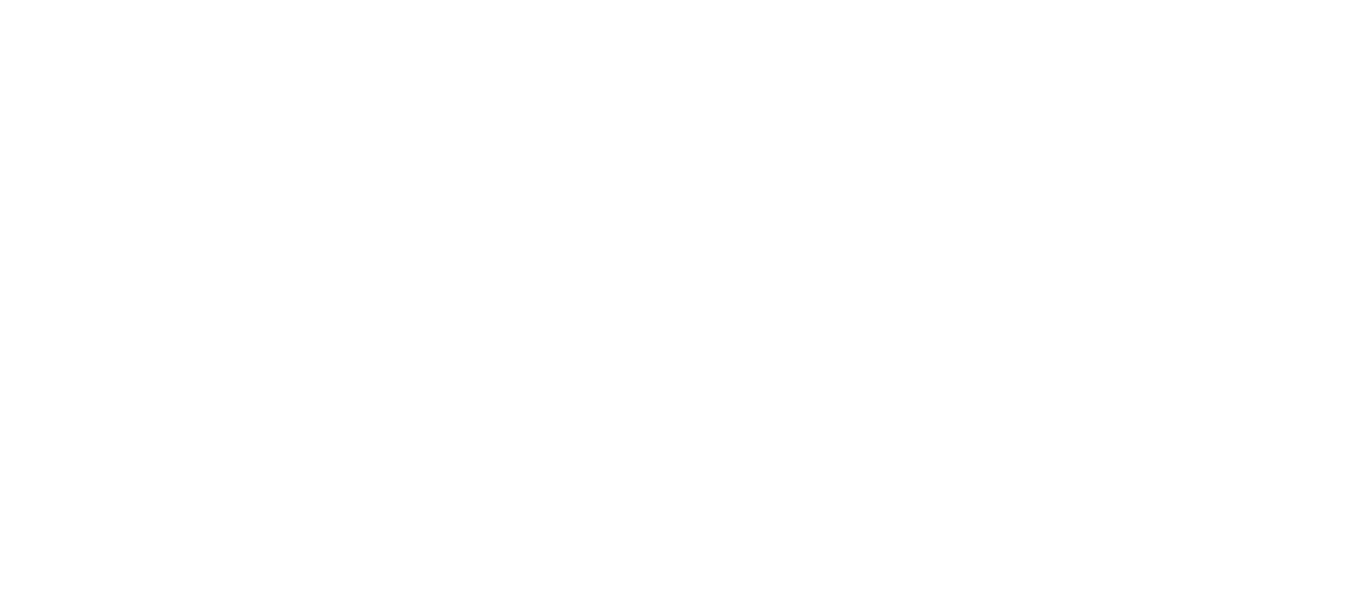 scroll, scrollTop: 0, scrollLeft: 0, axis: both 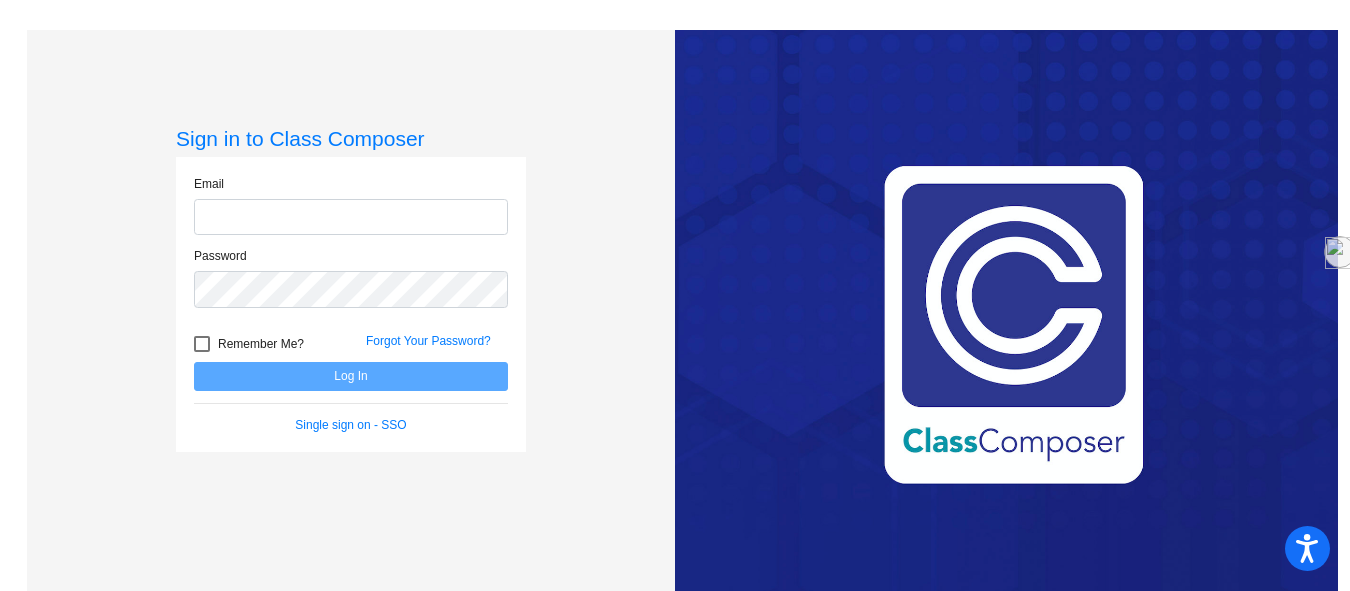 type on "mary.sanders@oldham.kyschools.us" 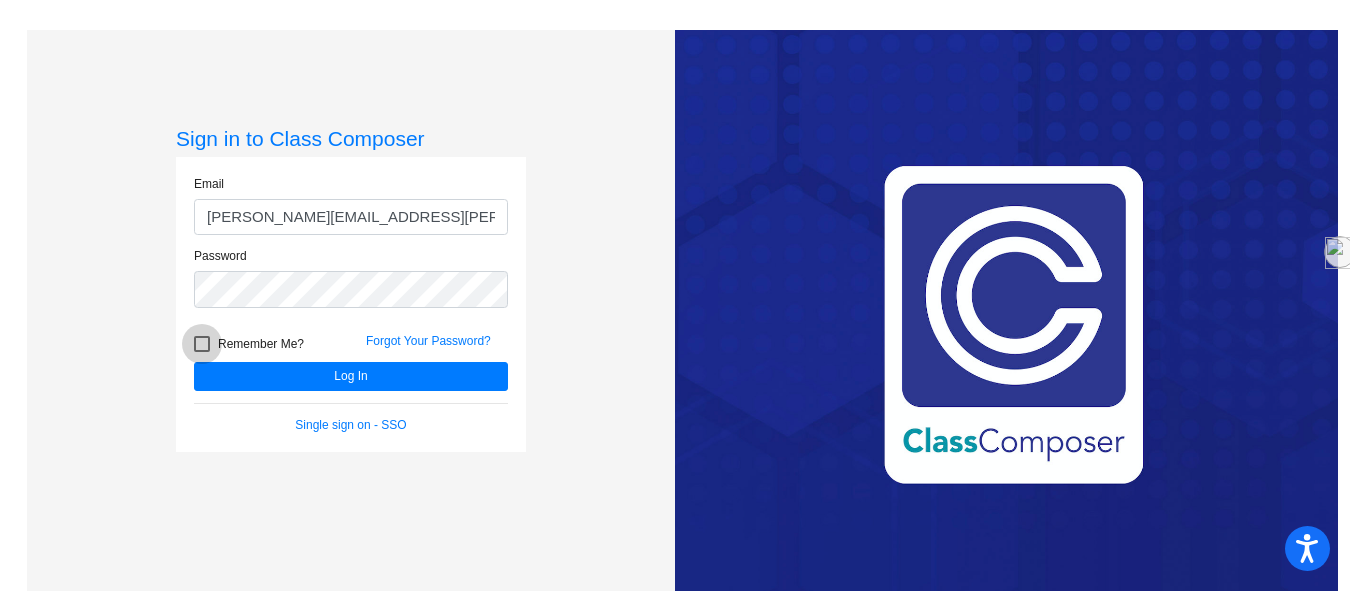 click at bounding box center (202, 344) 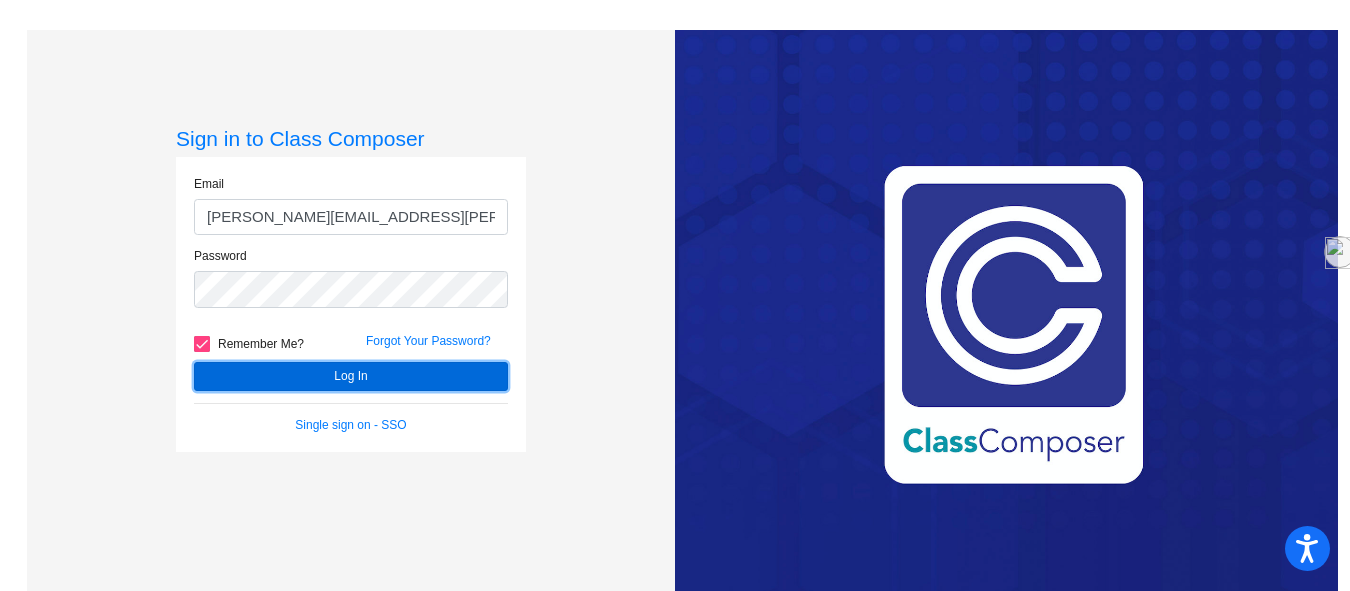 click on "Log In" 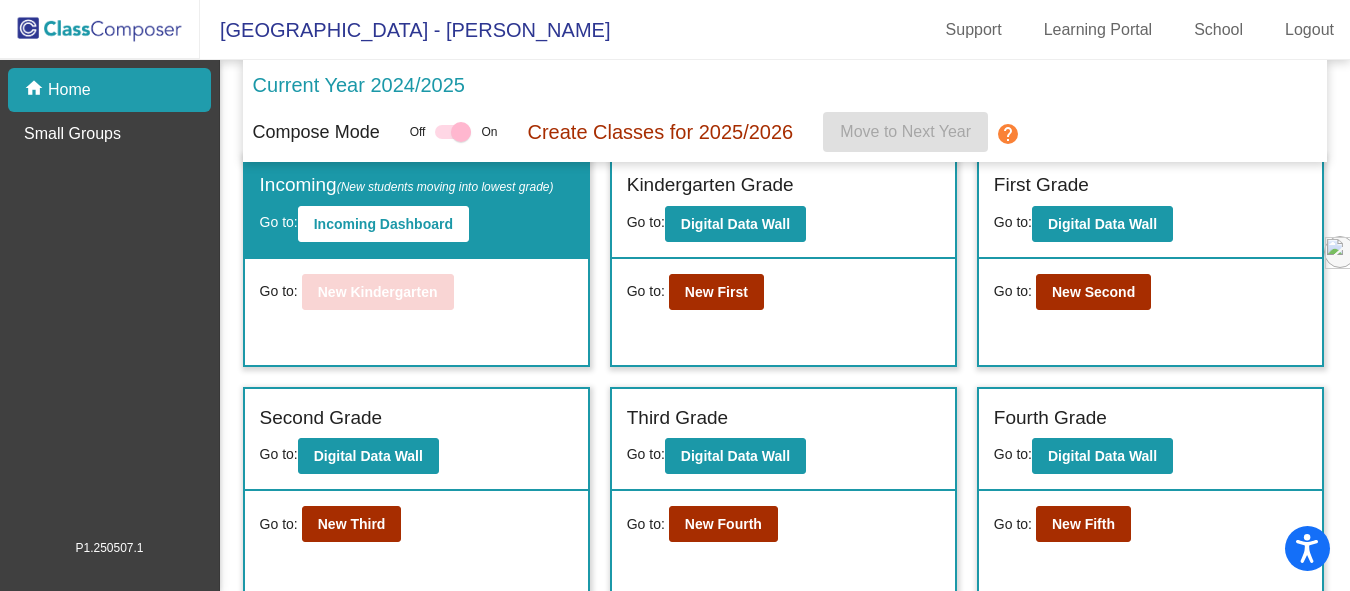 scroll, scrollTop: 0, scrollLeft: 0, axis: both 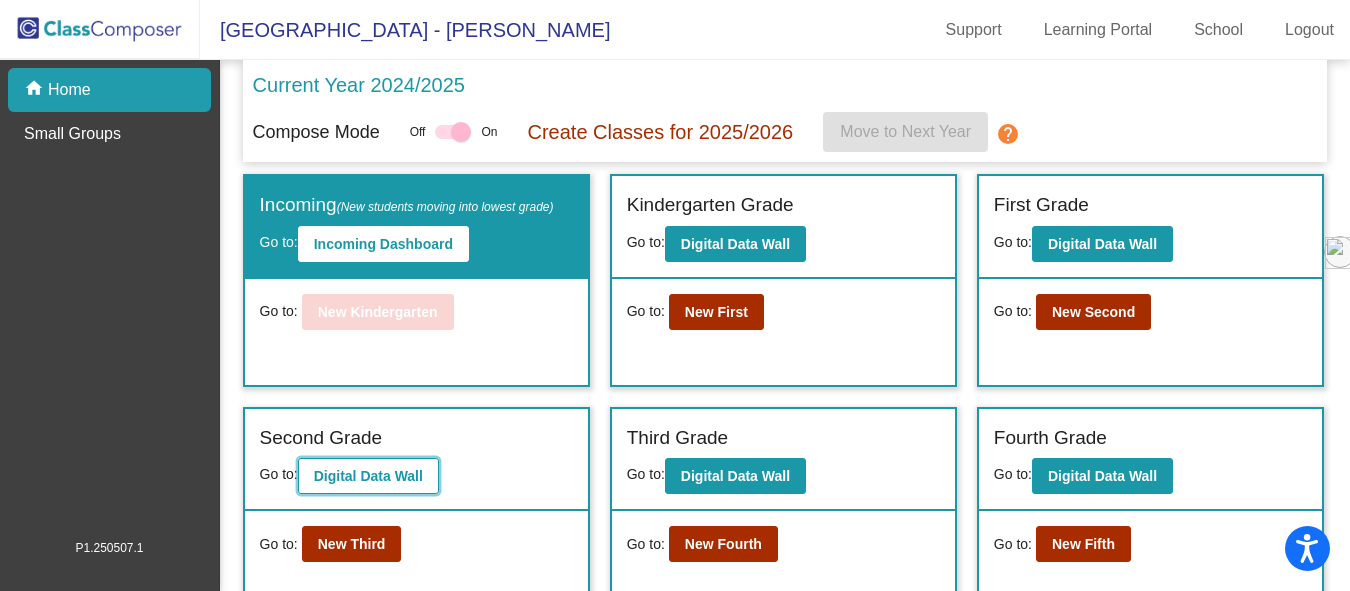 click on "Digital Data Wall" 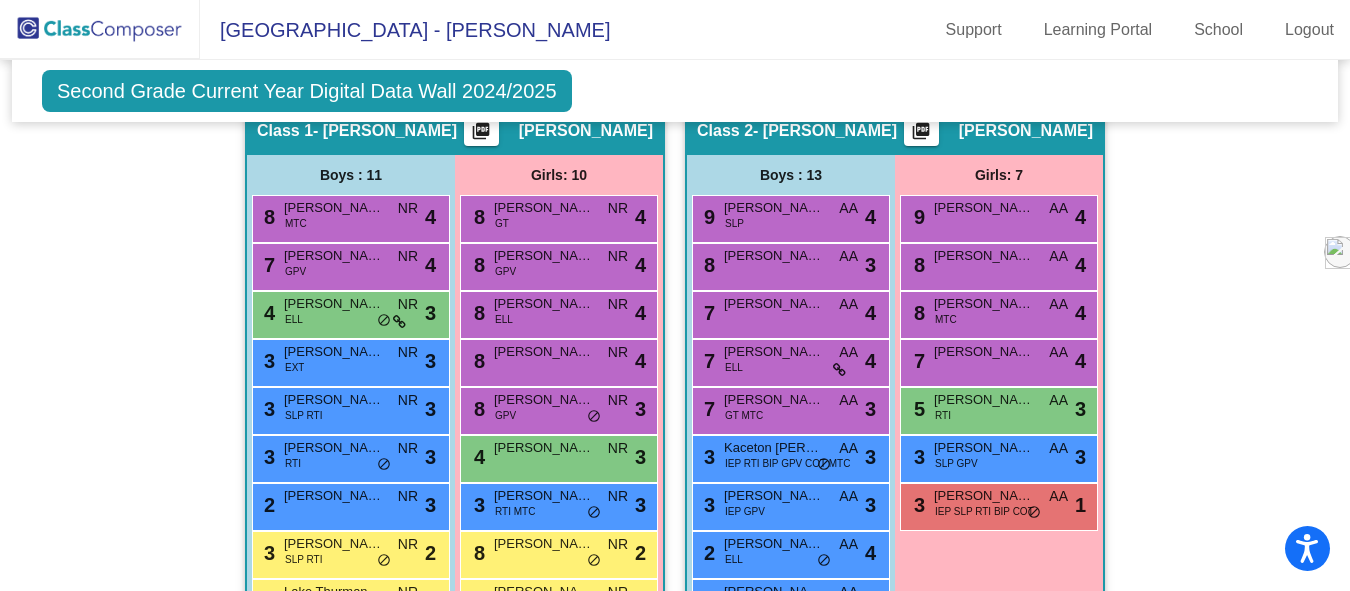 scroll, scrollTop: 407, scrollLeft: 0, axis: vertical 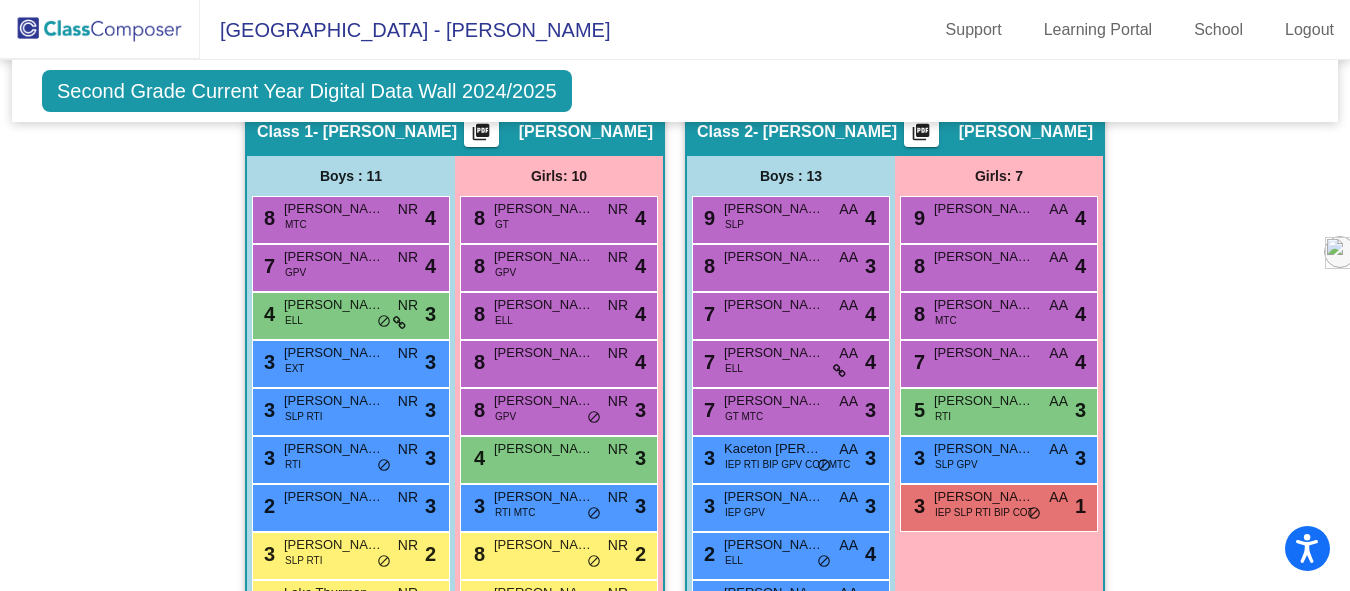 click on "Hallway   - Hallway Class  picture_as_pdf  Add Student  First Name Last Name Student Id  (Recommended)   Boy   Girl   Non Binary Add Close  Boys : 5  Briggs Phillips lock do_not_disturb_alt Cavin Payton lock do_not_disturb_alt Giovanni Sedita-Beauchamp lock do_not_disturb_alt Jerry Pack lock do_not_disturb_alt Nathan Vong lock do_not_disturb_alt Girls: 3 9 Rebecca Manley lock do_not_disturb_alt 3 Paeyton Estes IEP lock do_not_disturb_alt Tinley Middleton lock do_not_disturb_alt Class 1   - Robertson  picture_as_pdf Nancy Robertson  Add Student  First Name Last Name Student Id  (Recommended)   Boy   Girl   Non Binary Add Close  Boys : 11  8 Matthew Reilly MTC NR lock do_not_disturb_alt 4 7 William Lutsch GPV NR lock do_not_disturb_alt 4 4 Adrianno Calderon ELL NR lock do_not_disturb_alt 3 3 Calum Gelnett EXT NR lock do_not_disturb_alt 3 3 Leland Mendoza SLP RTI NR lock do_not_disturb_alt 3 3 Parker Sweeney RTI NR lock do_not_disturb_alt 3 2 Edgar Propes NR lock do_not_disturb_alt 3 3 Jayce Knight SLP RTI" 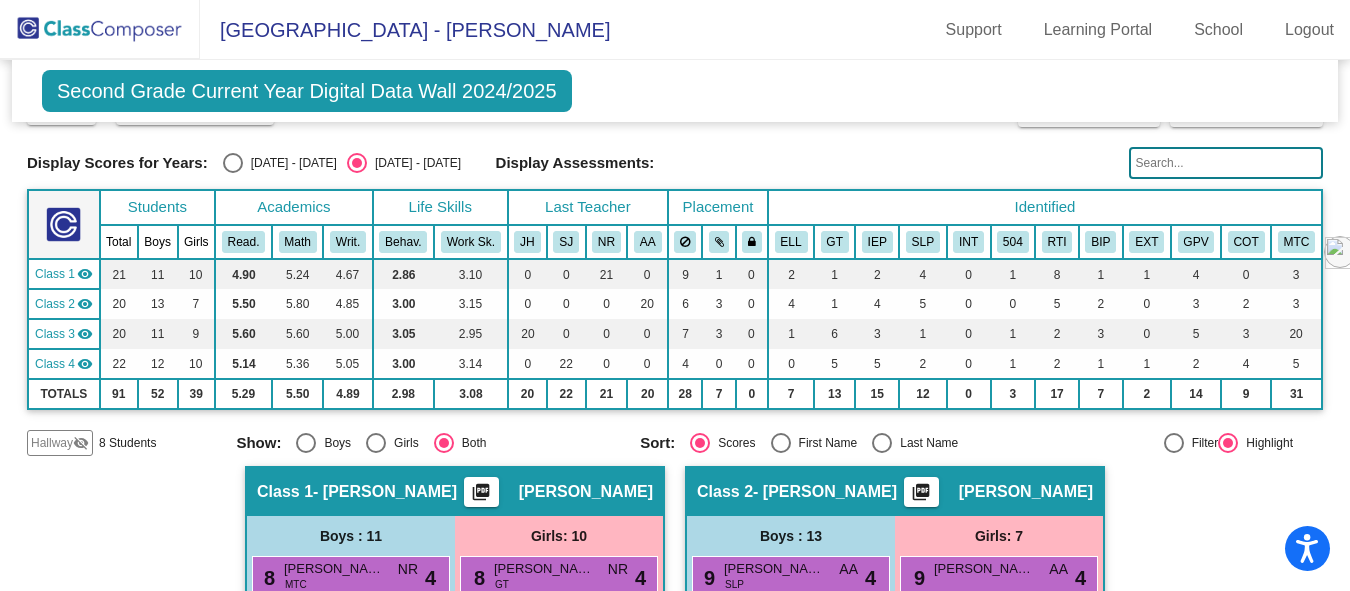 scroll, scrollTop: 46, scrollLeft: 0, axis: vertical 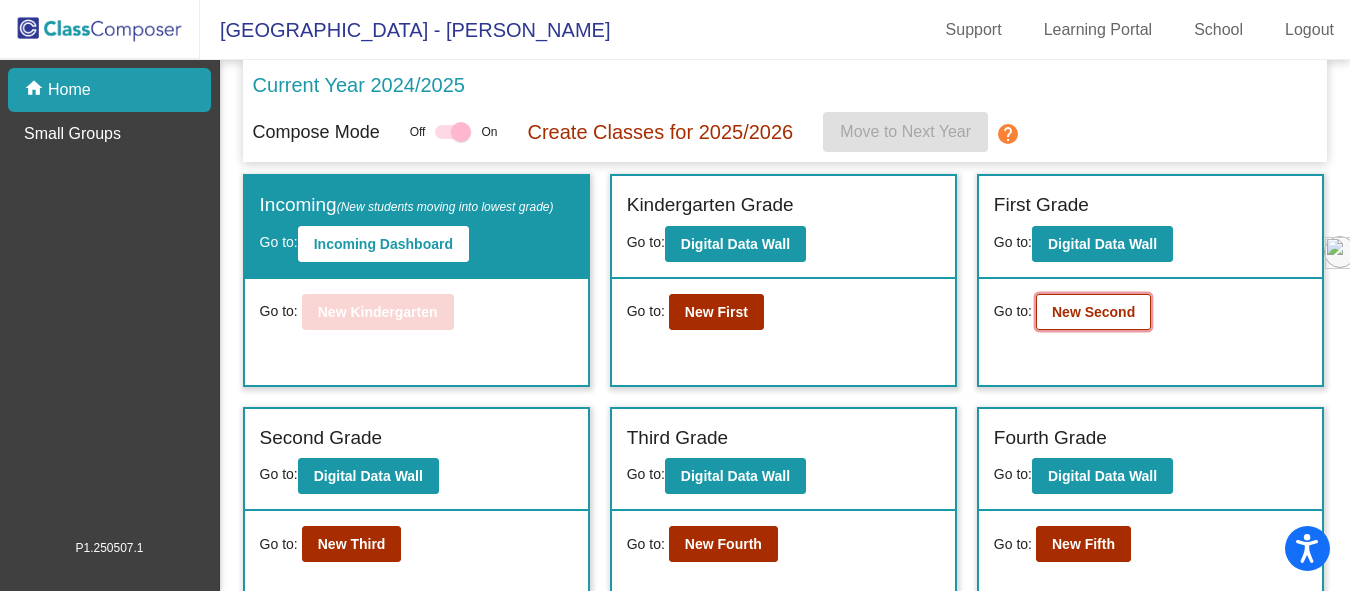 click on "New Second" 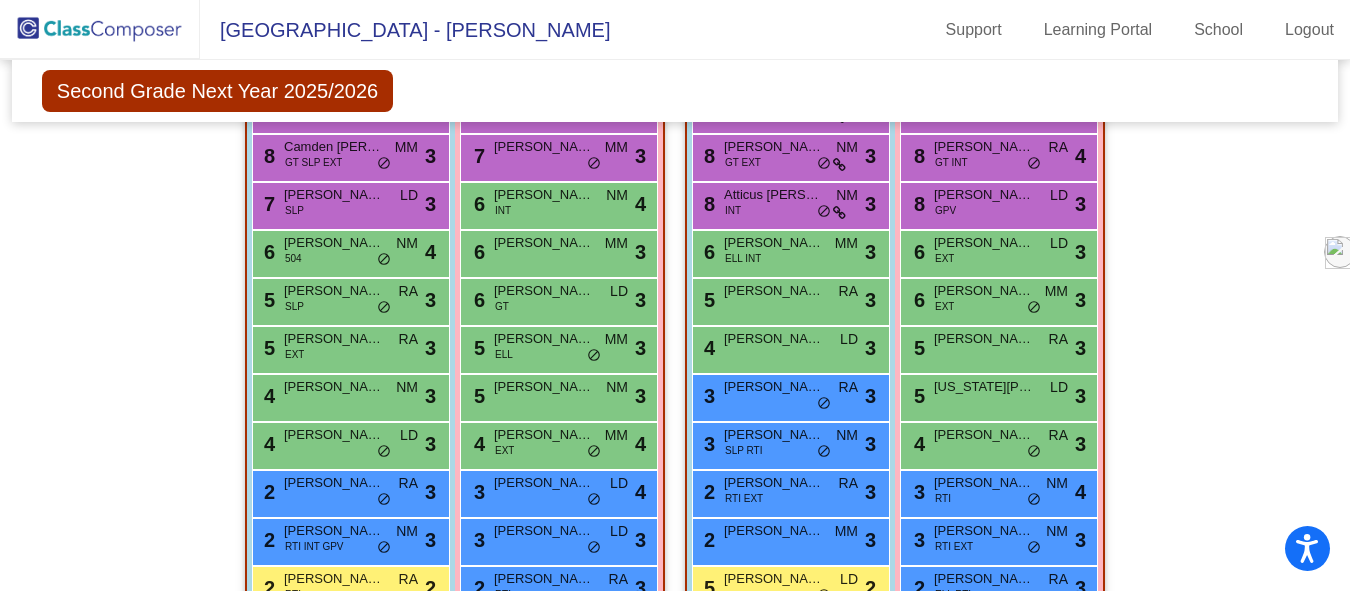 scroll, scrollTop: 479, scrollLeft: 0, axis: vertical 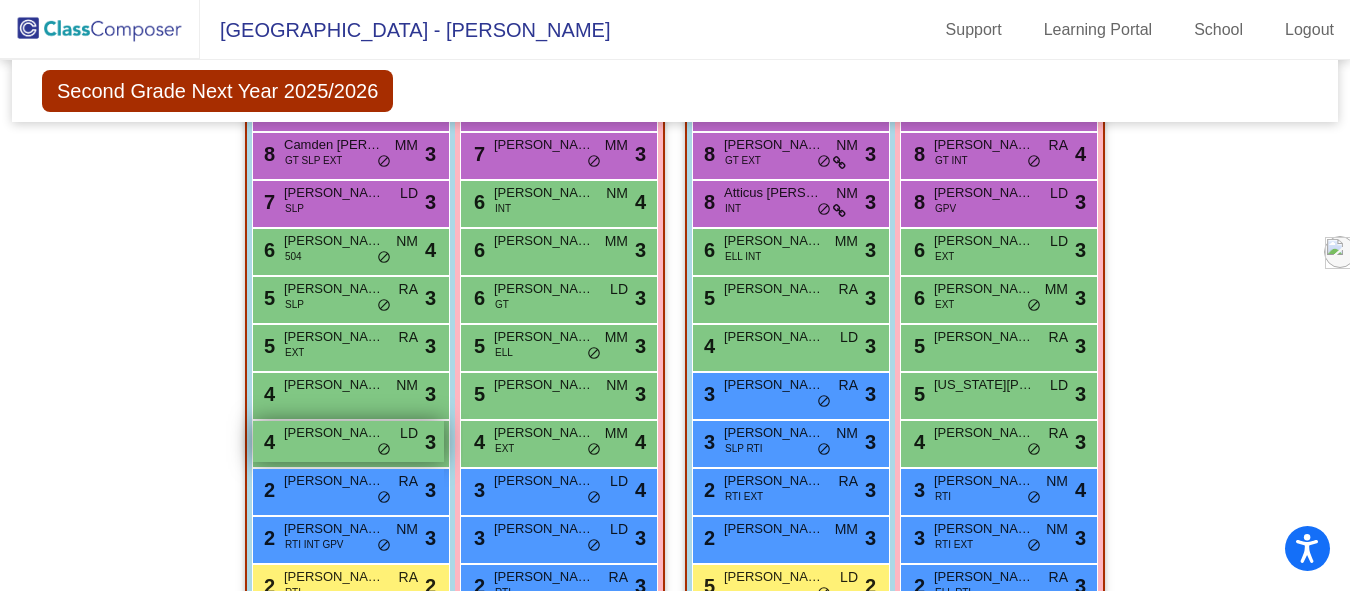click on "4 Emmett Gracey LD lock do_not_disturb_alt 3" at bounding box center (348, 441) 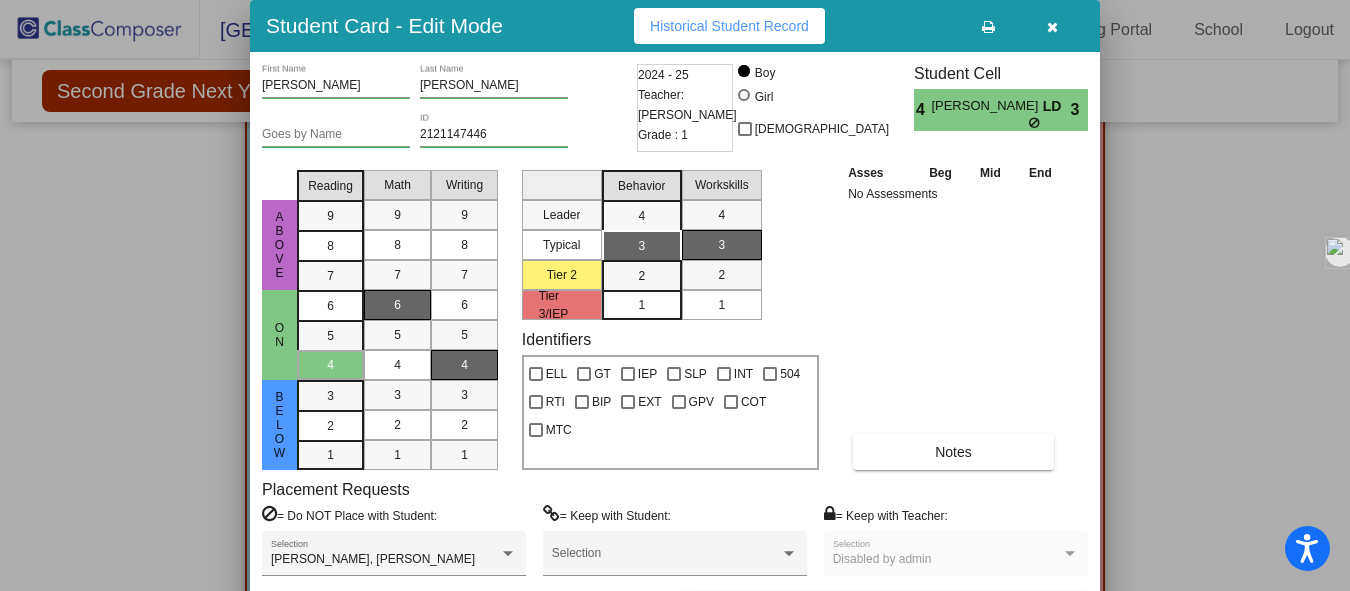 click at bounding box center (1052, 27) 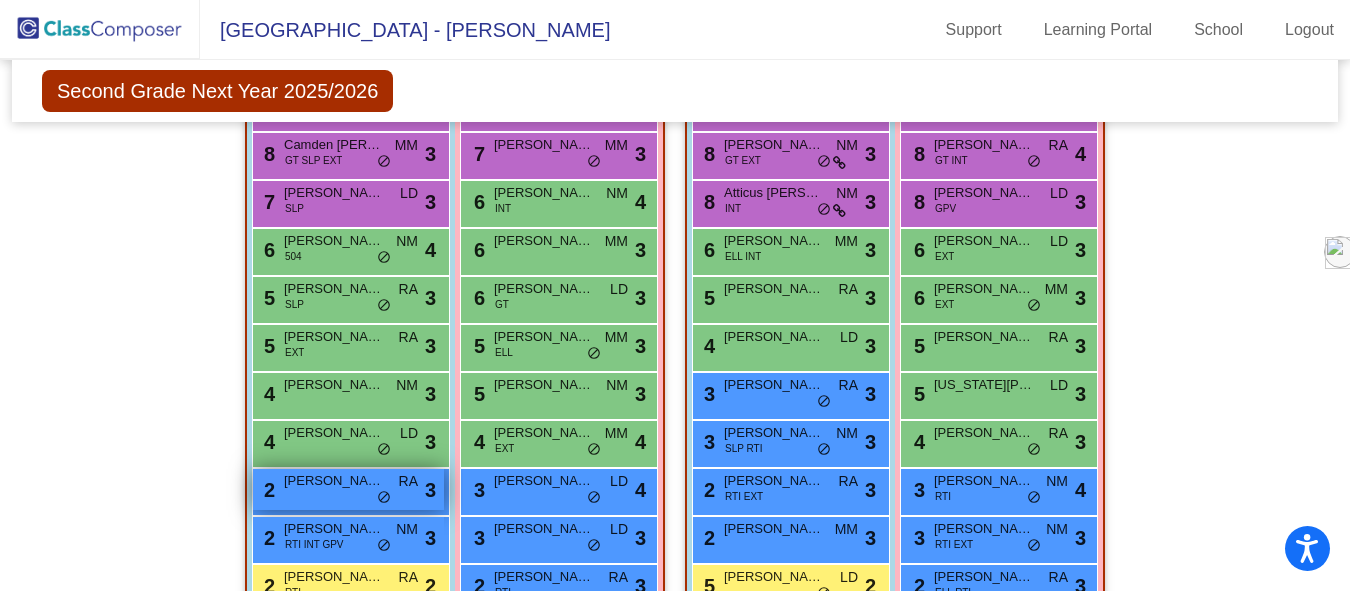 click on "do_not_disturb_alt" at bounding box center (384, 498) 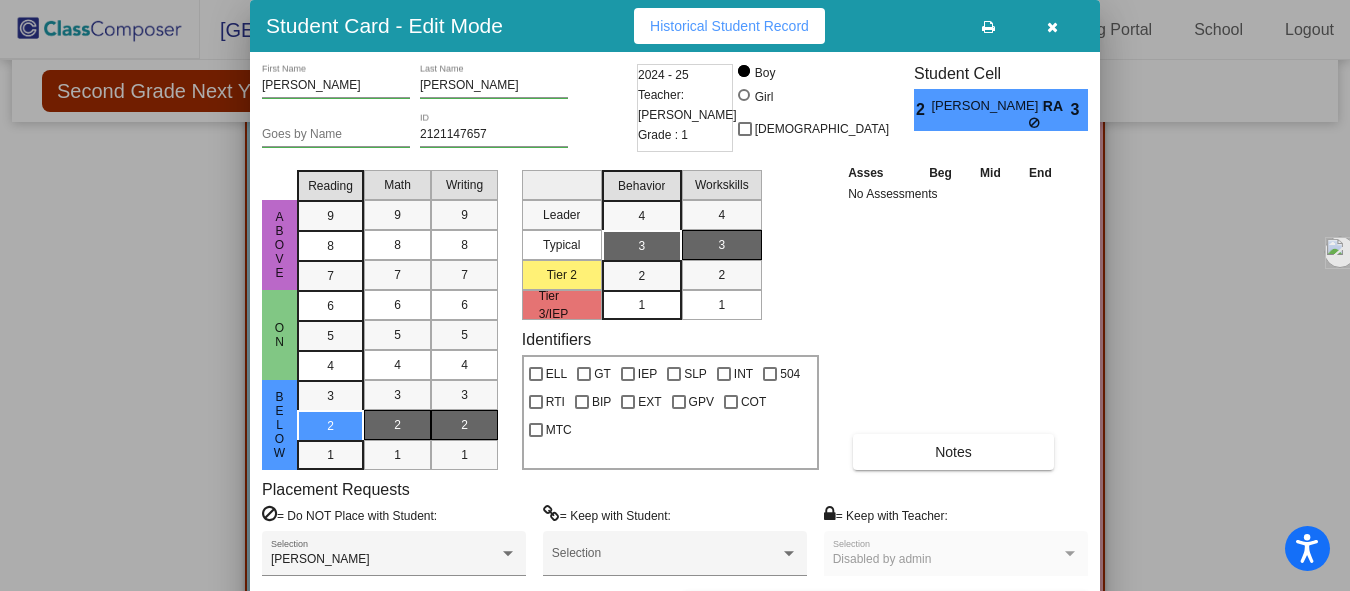 click at bounding box center (1052, 27) 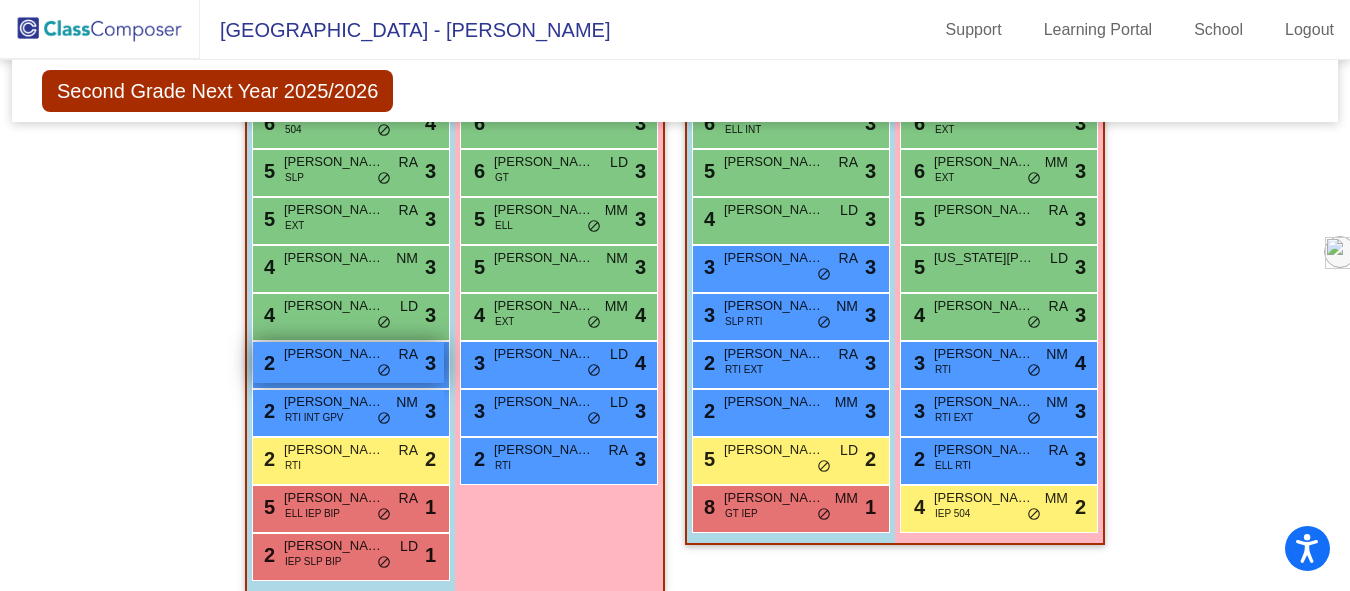 scroll, scrollTop: 608, scrollLeft: 0, axis: vertical 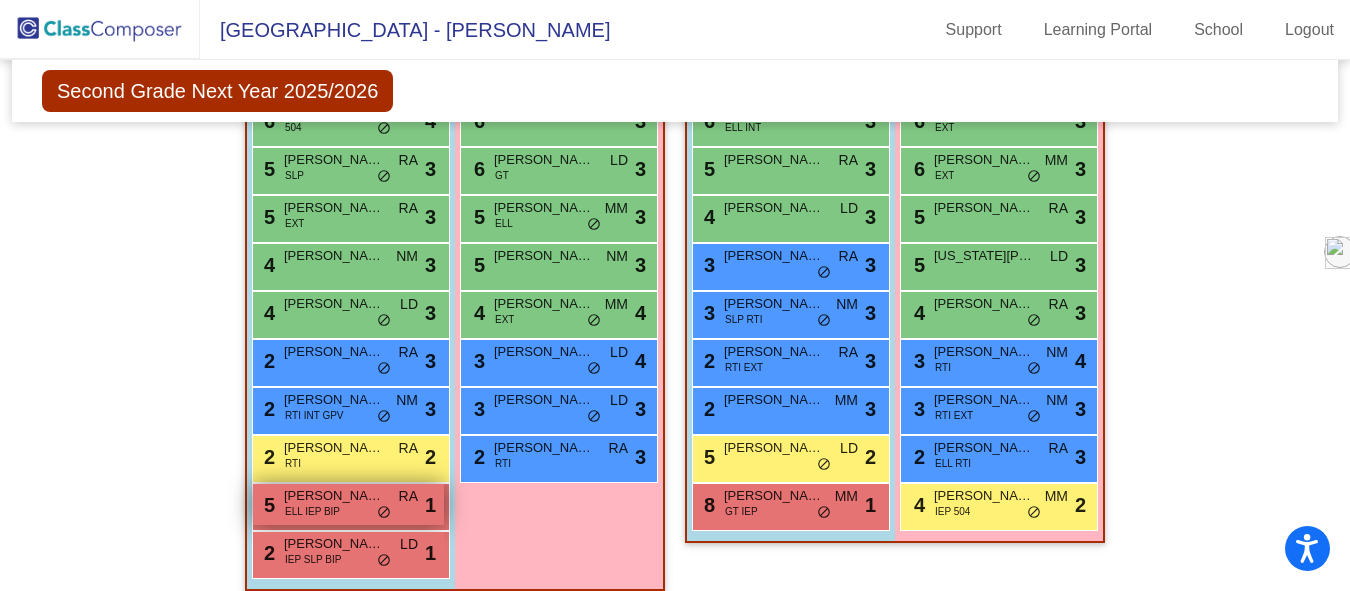 click on "do_not_disturb_alt" at bounding box center (384, 513) 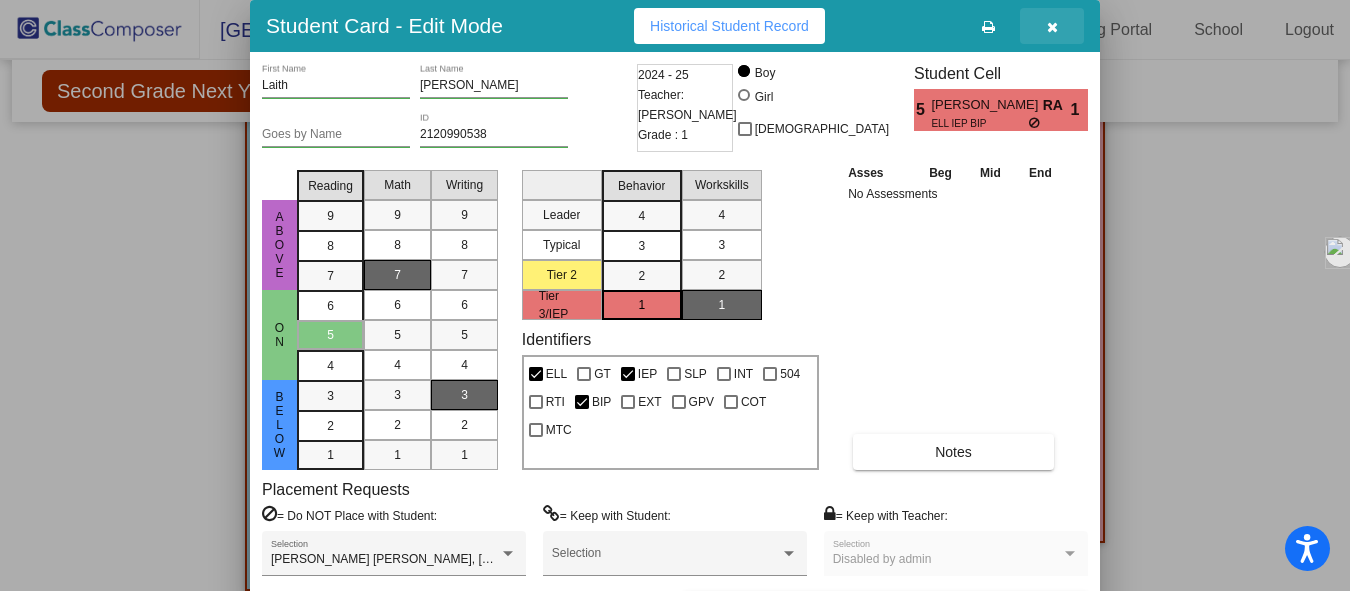 click at bounding box center [1052, 27] 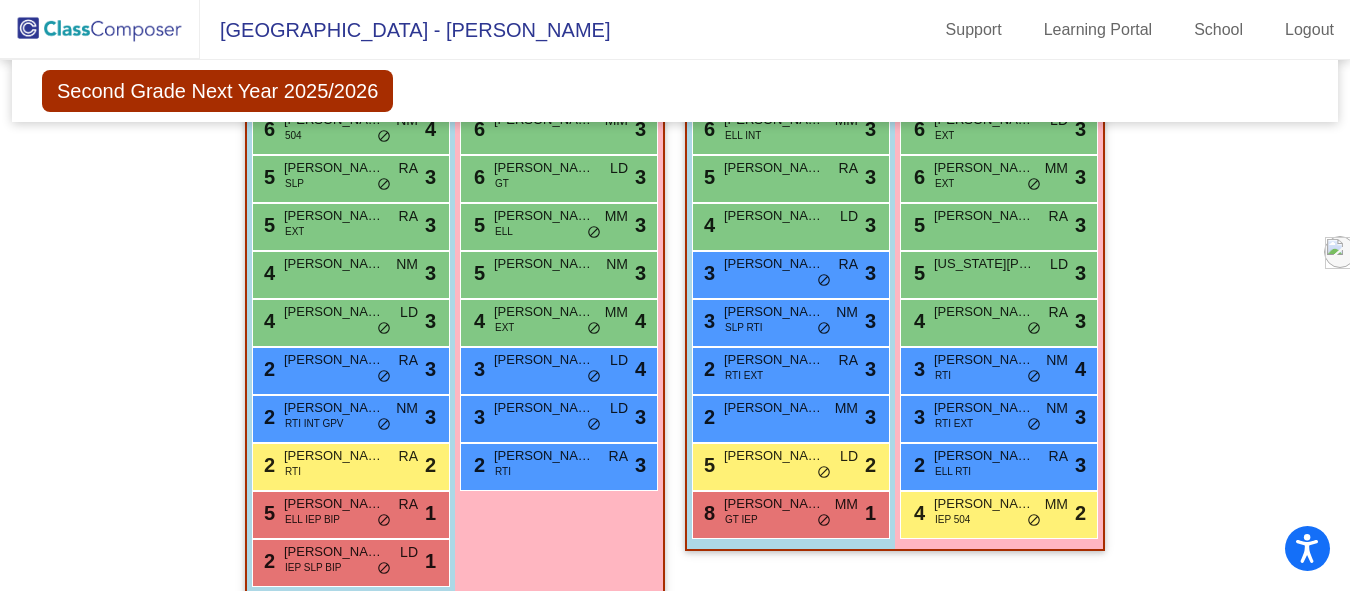 scroll, scrollTop: 599, scrollLeft: 0, axis: vertical 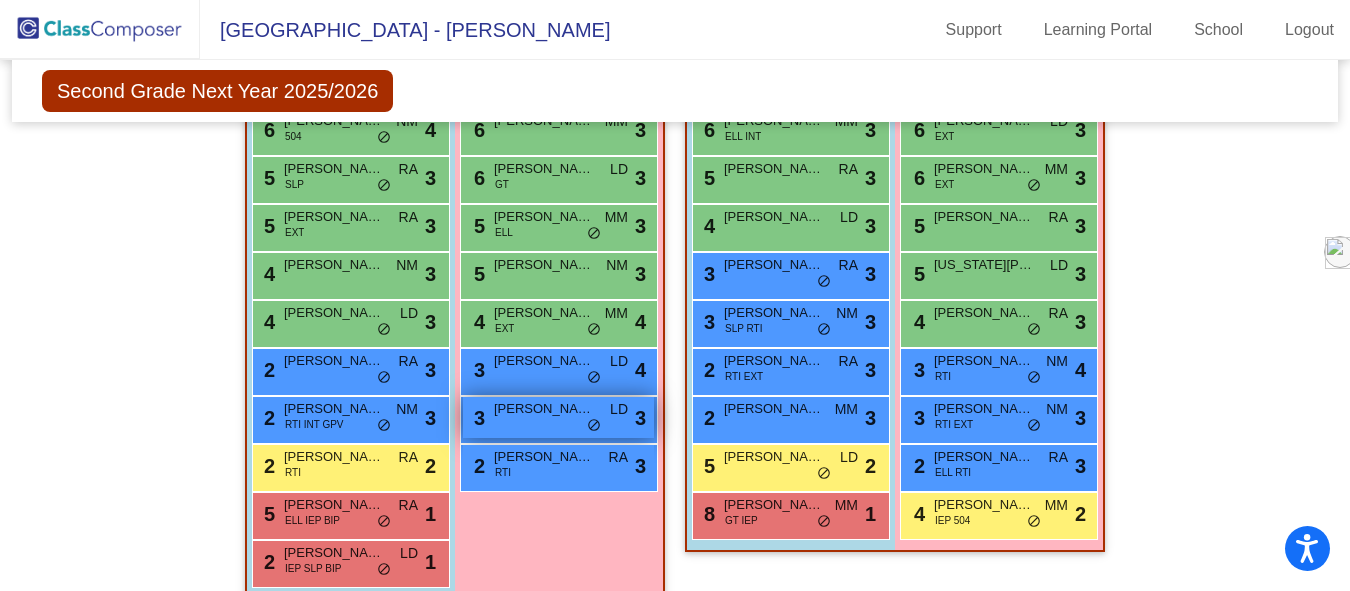 click on "do_not_disturb_alt" at bounding box center [594, 426] 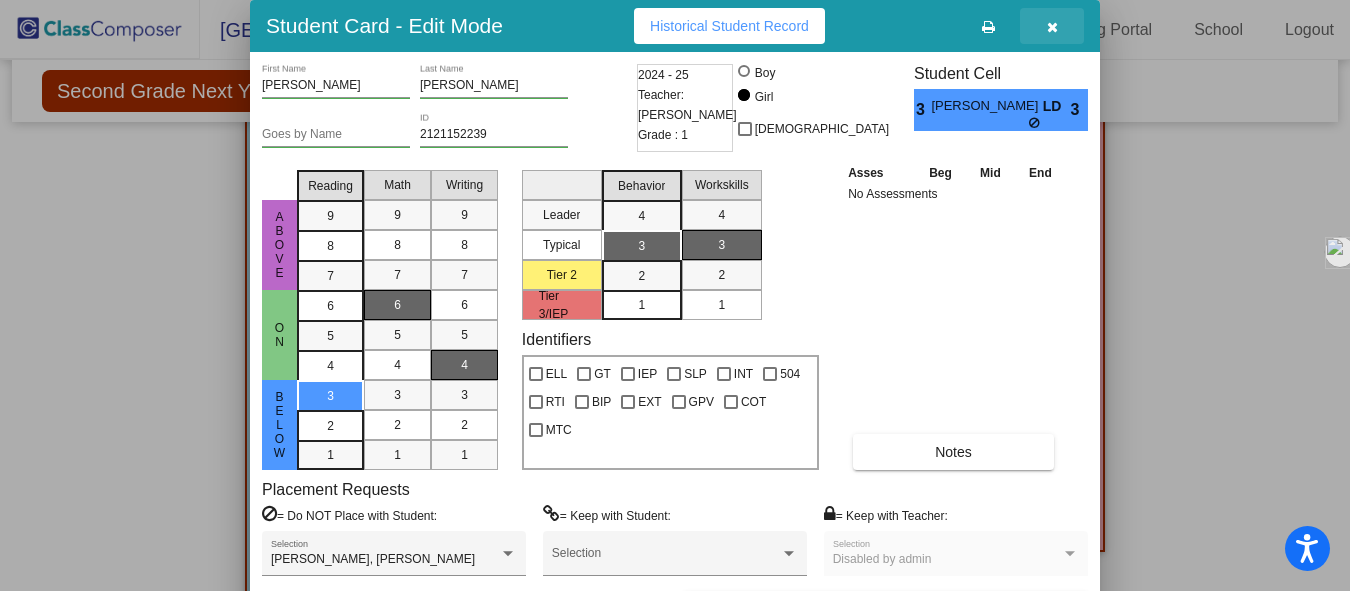click at bounding box center (1052, 27) 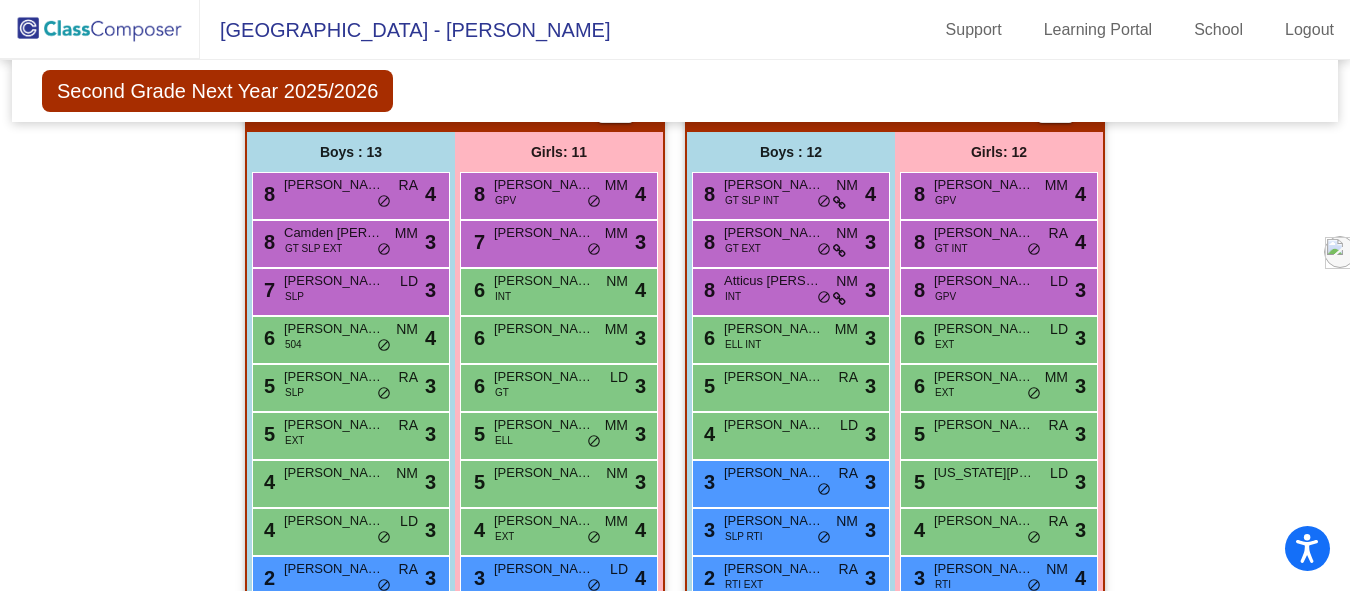 scroll, scrollTop: 390, scrollLeft: 0, axis: vertical 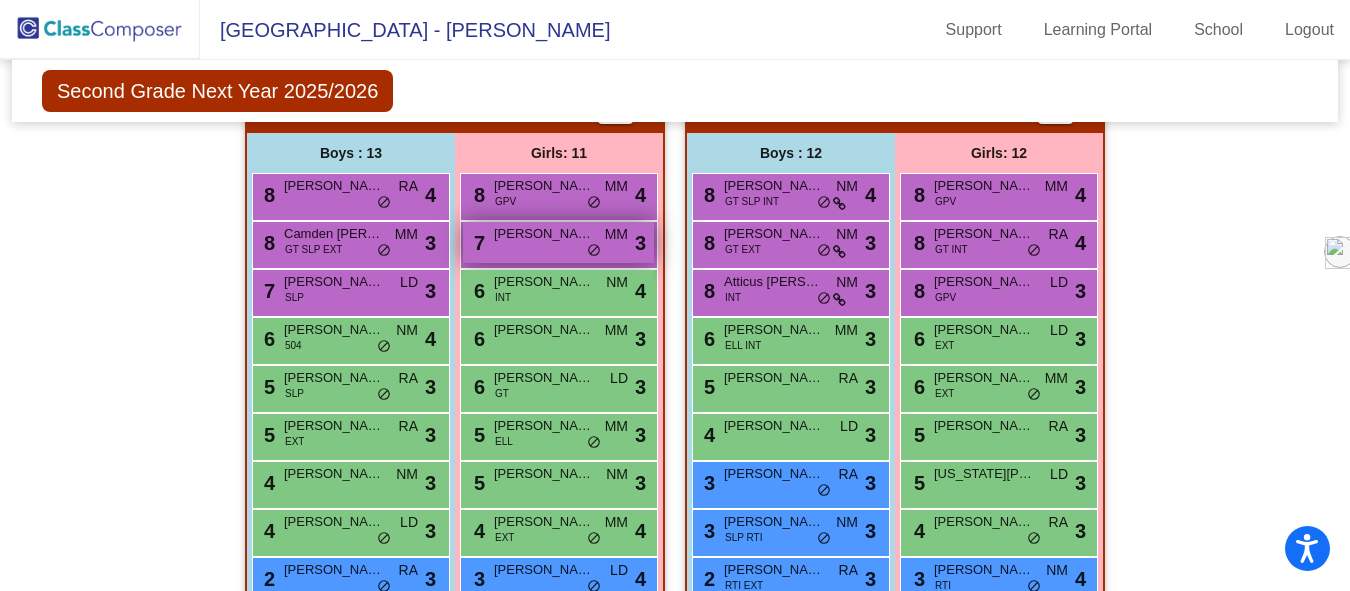 click on "do_not_disturb_alt" at bounding box center [594, 251] 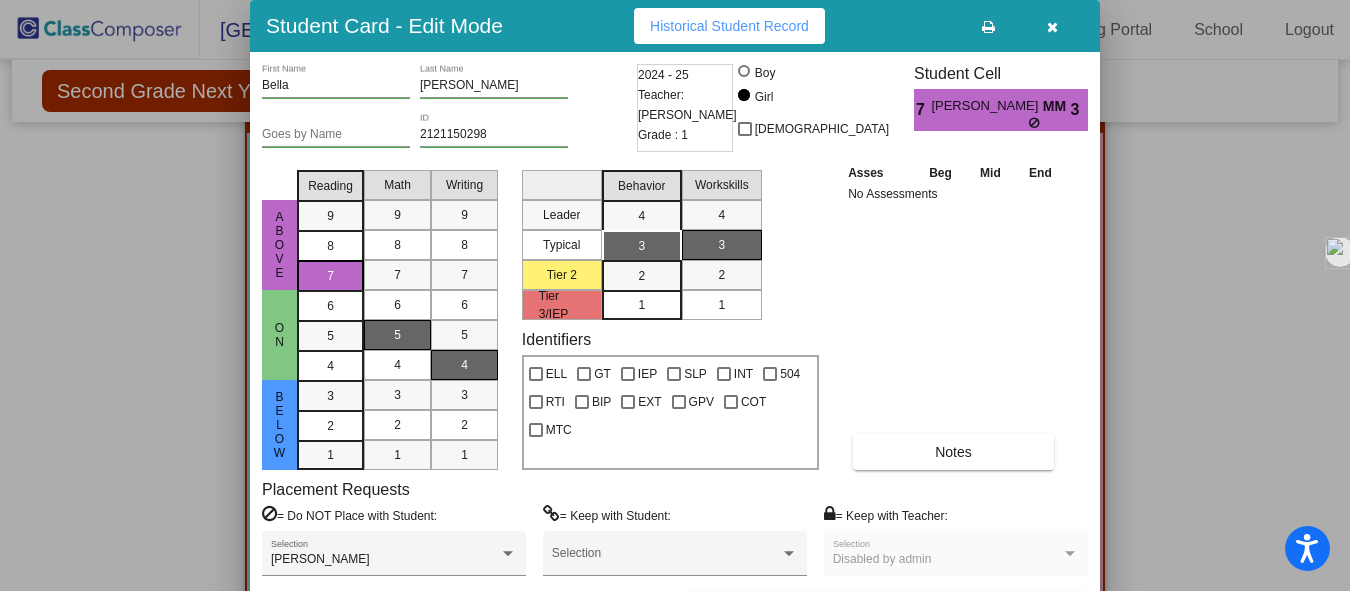 click at bounding box center (1052, 26) 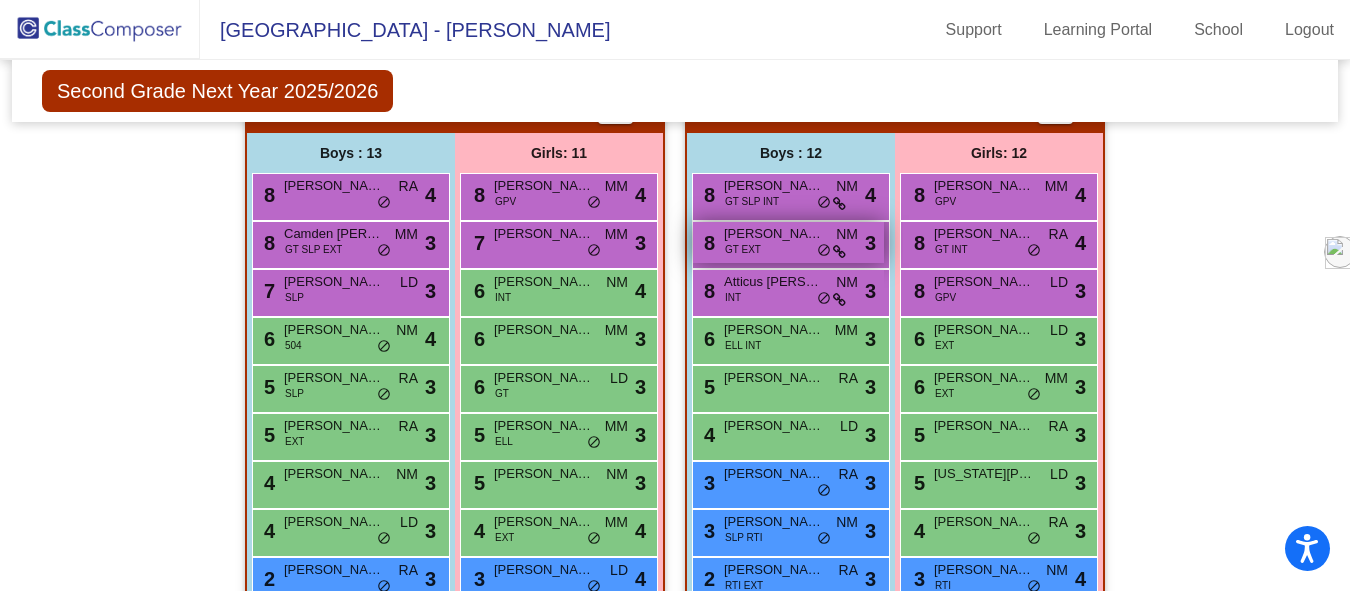 click on "do_not_disturb_alt" at bounding box center [824, 251] 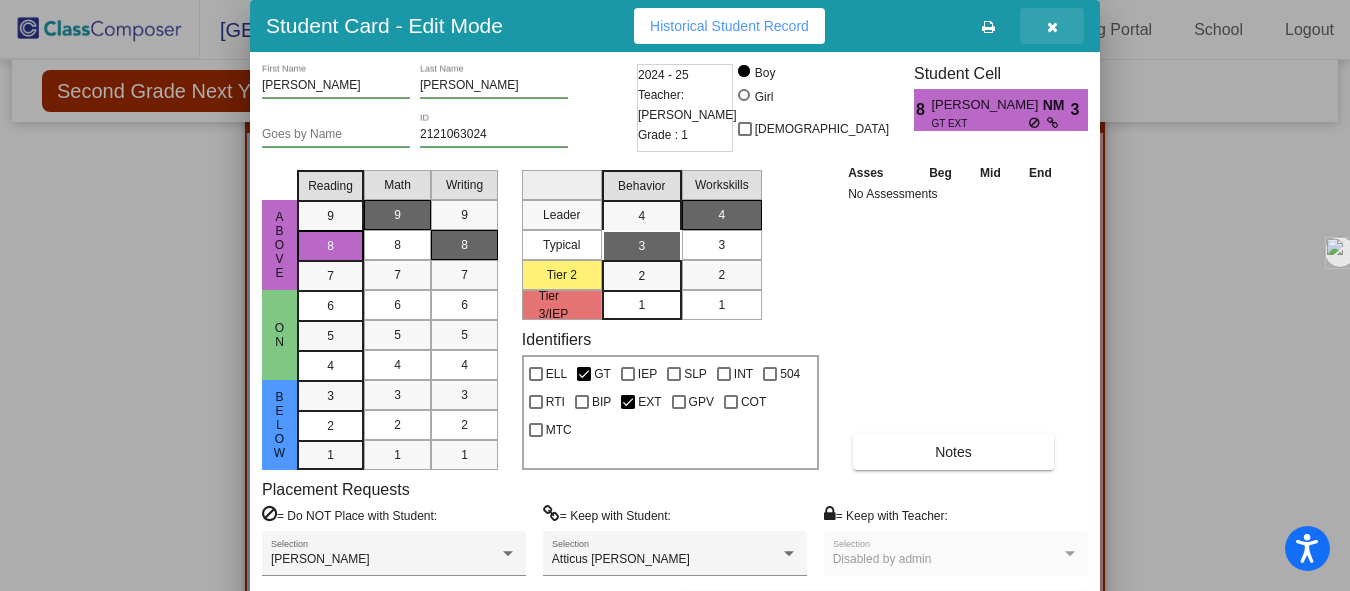 click at bounding box center (1052, 27) 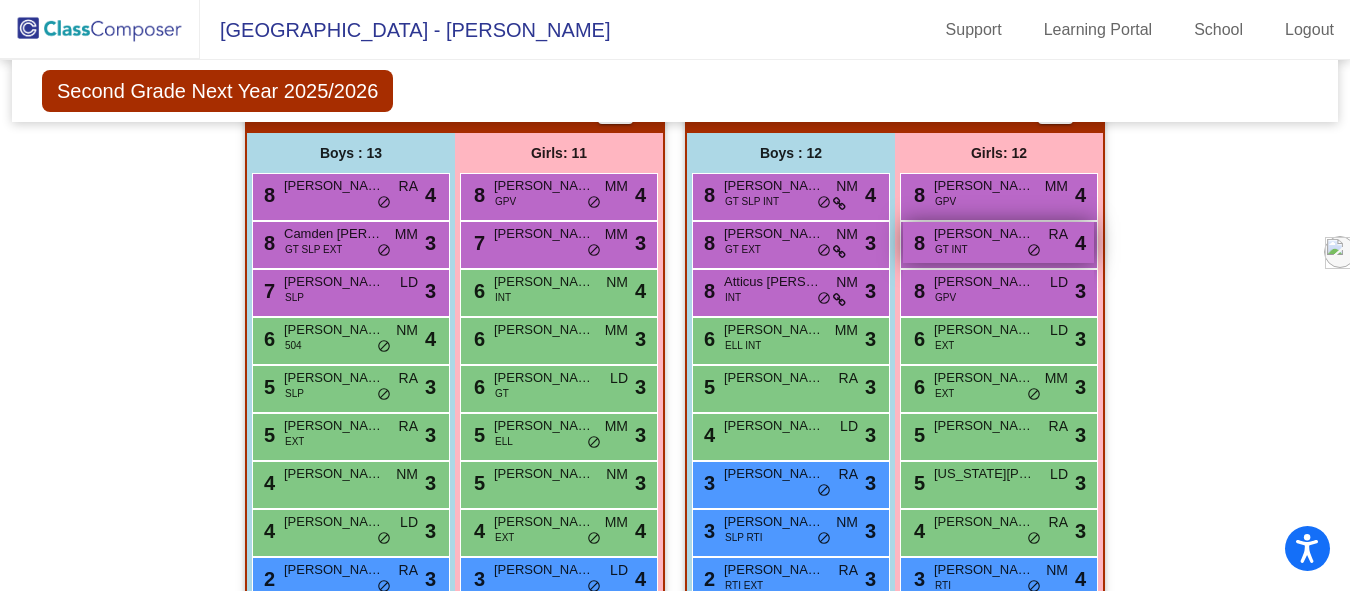 click on "do_not_disturb_alt" at bounding box center (1034, 251) 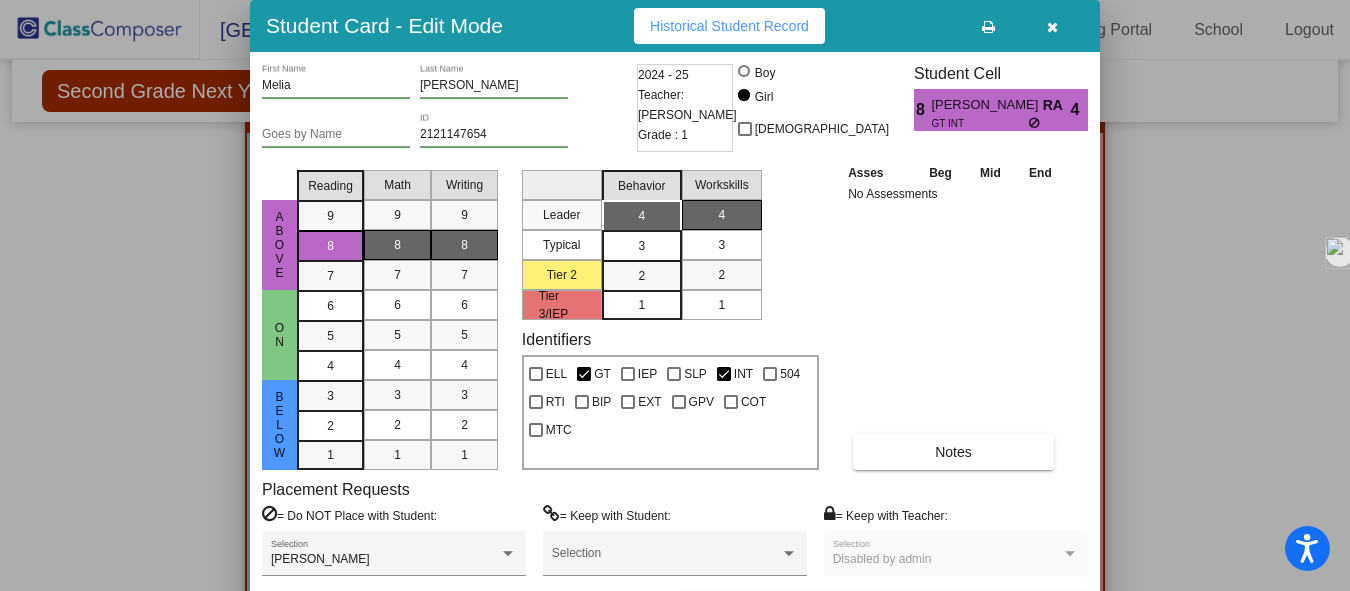 click at bounding box center [1052, 27] 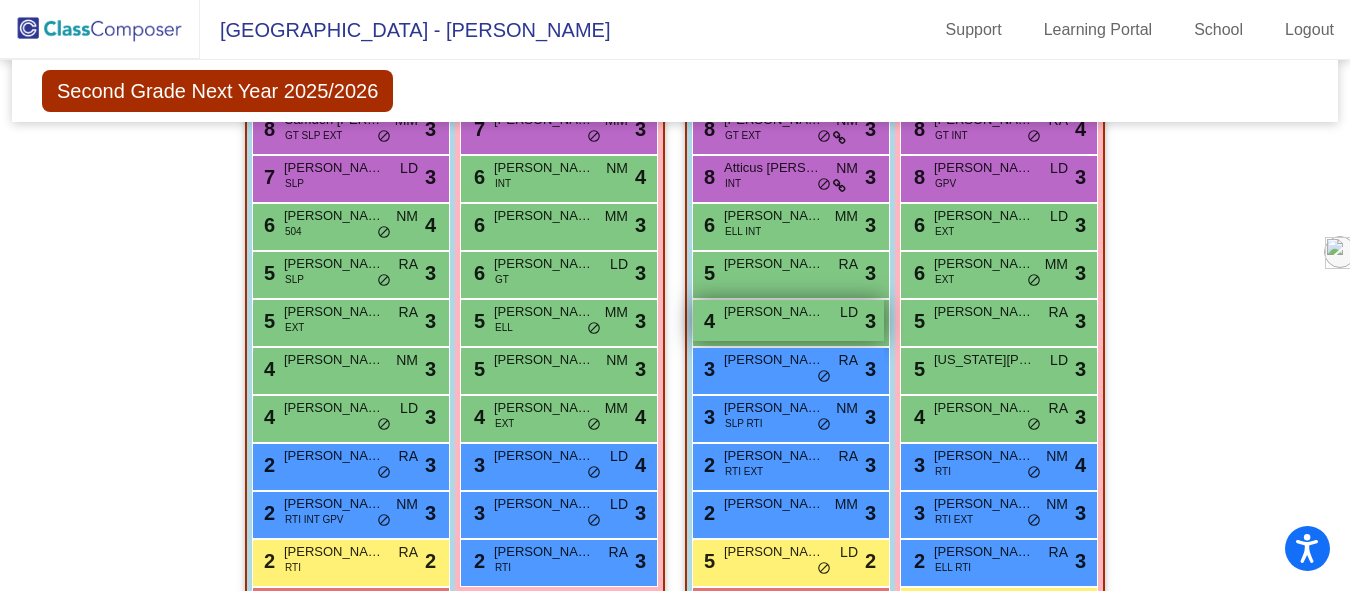 scroll, scrollTop: 505, scrollLeft: 0, axis: vertical 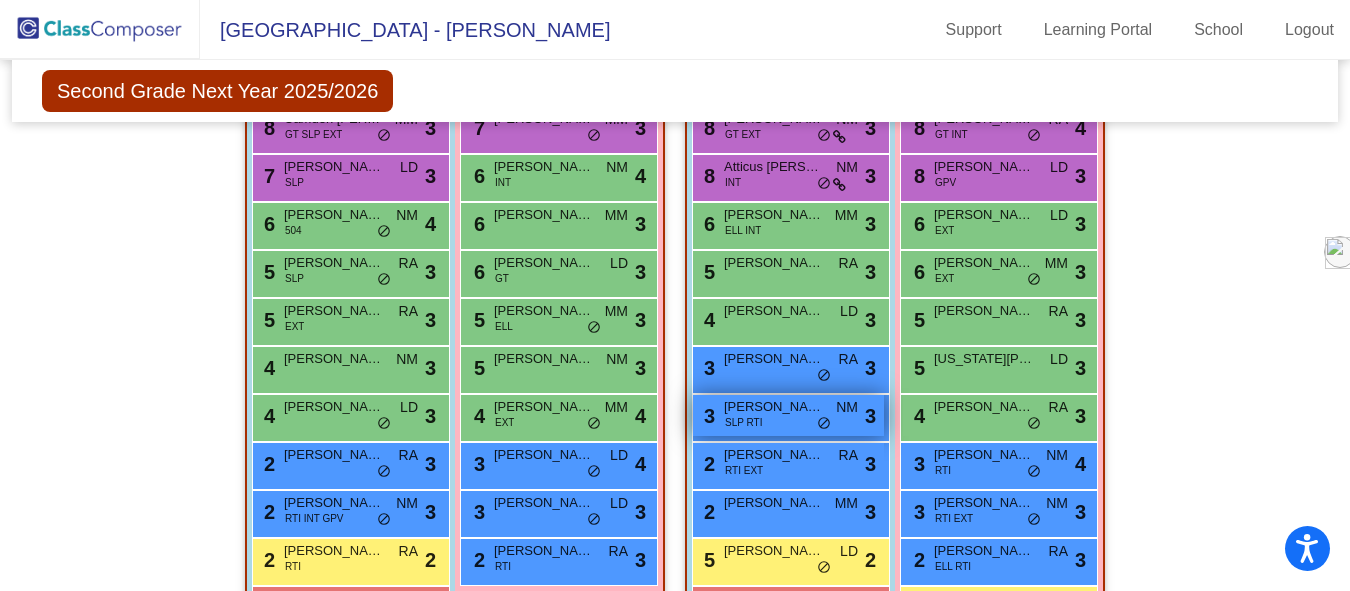 click on "do_not_disturb_alt" at bounding box center (824, 424) 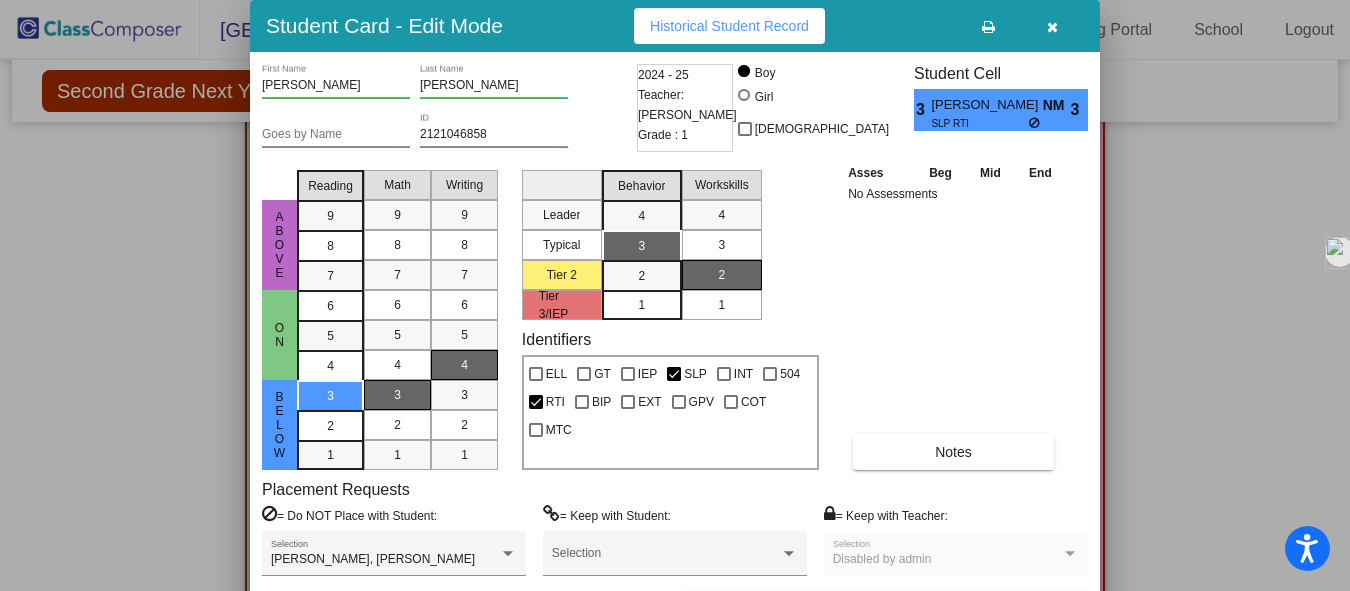 click at bounding box center [1052, 27] 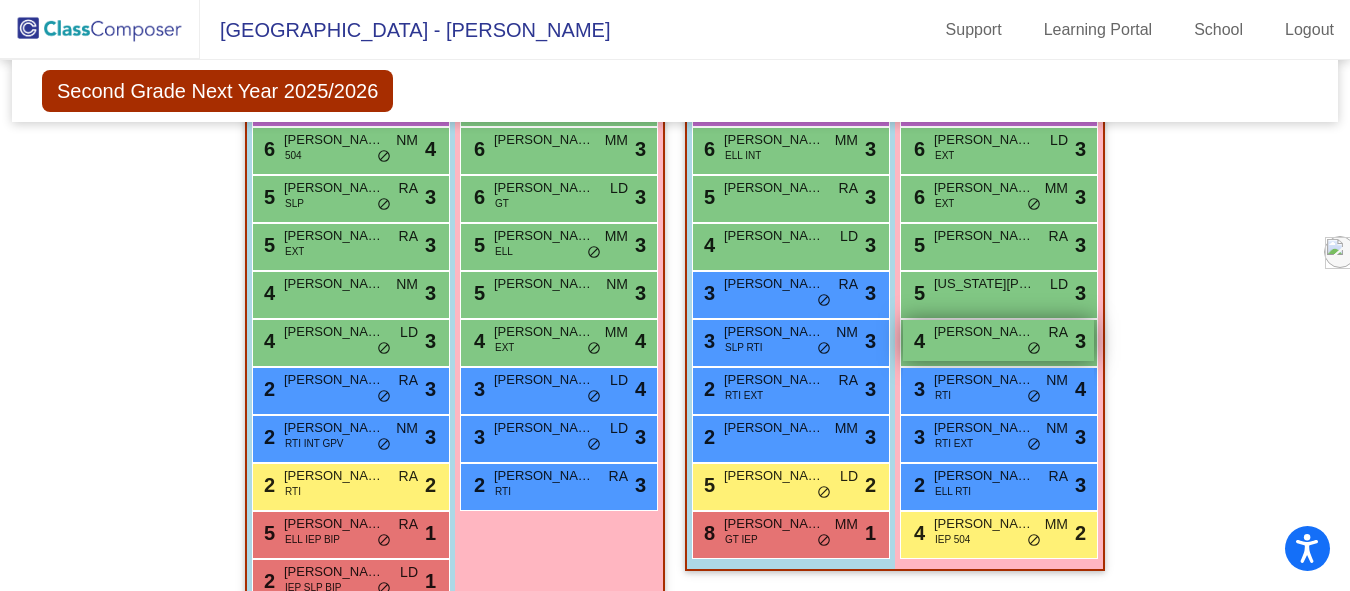 scroll, scrollTop: 582, scrollLeft: 0, axis: vertical 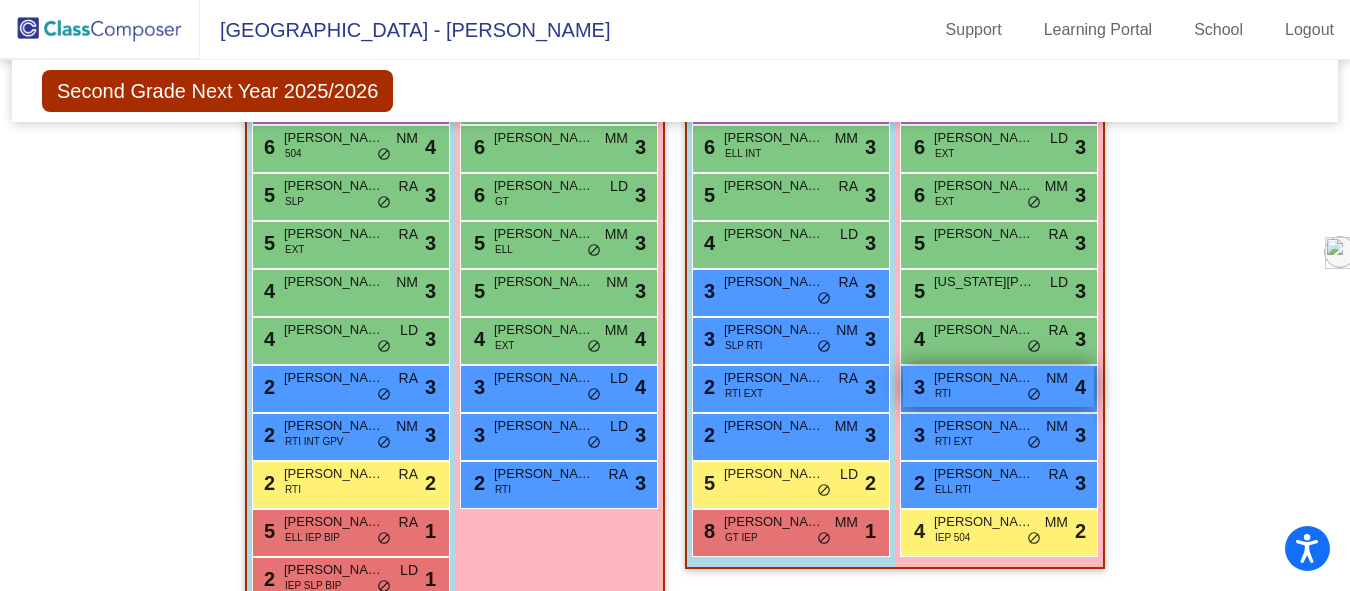 click on "do_not_disturb_alt" at bounding box center (1034, 395) 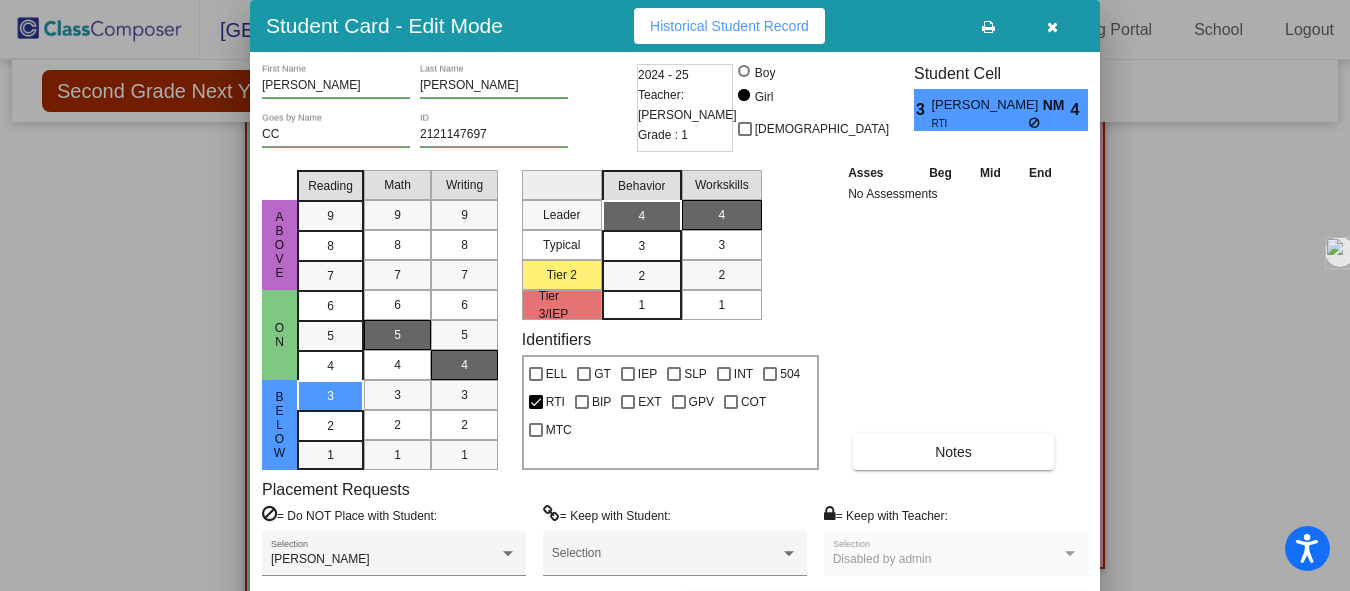 click at bounding box center (1052, 27) 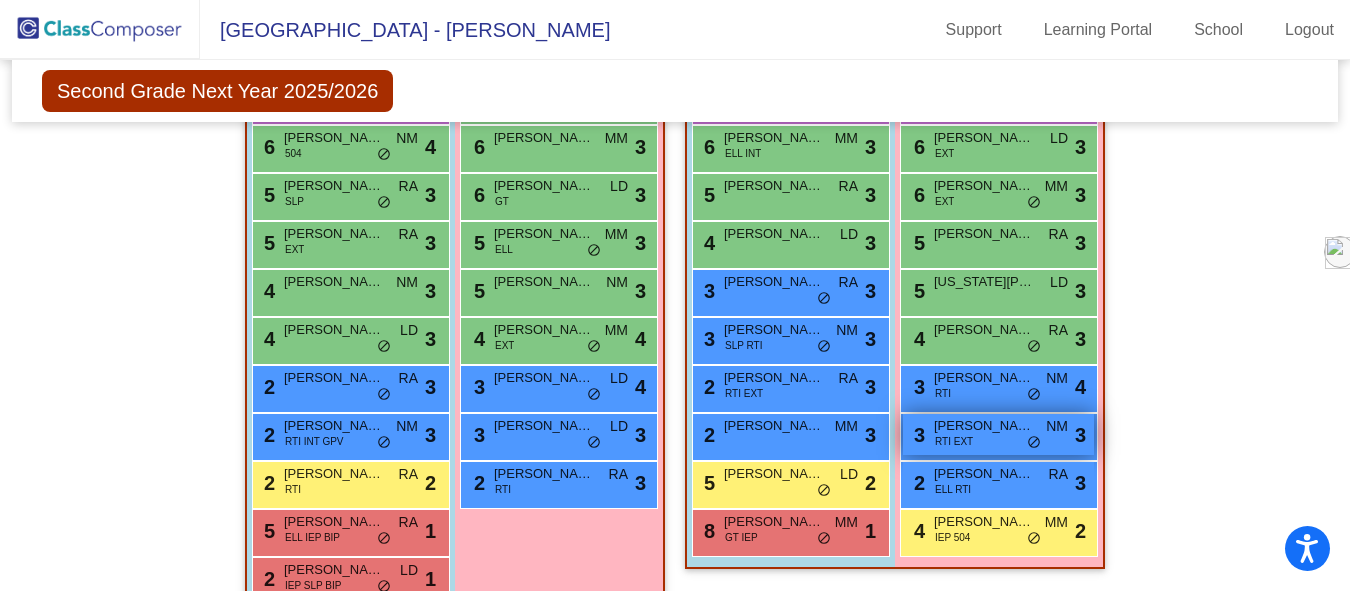 click on "do_not_disturb_alt" at bounding box center [1034, 443] 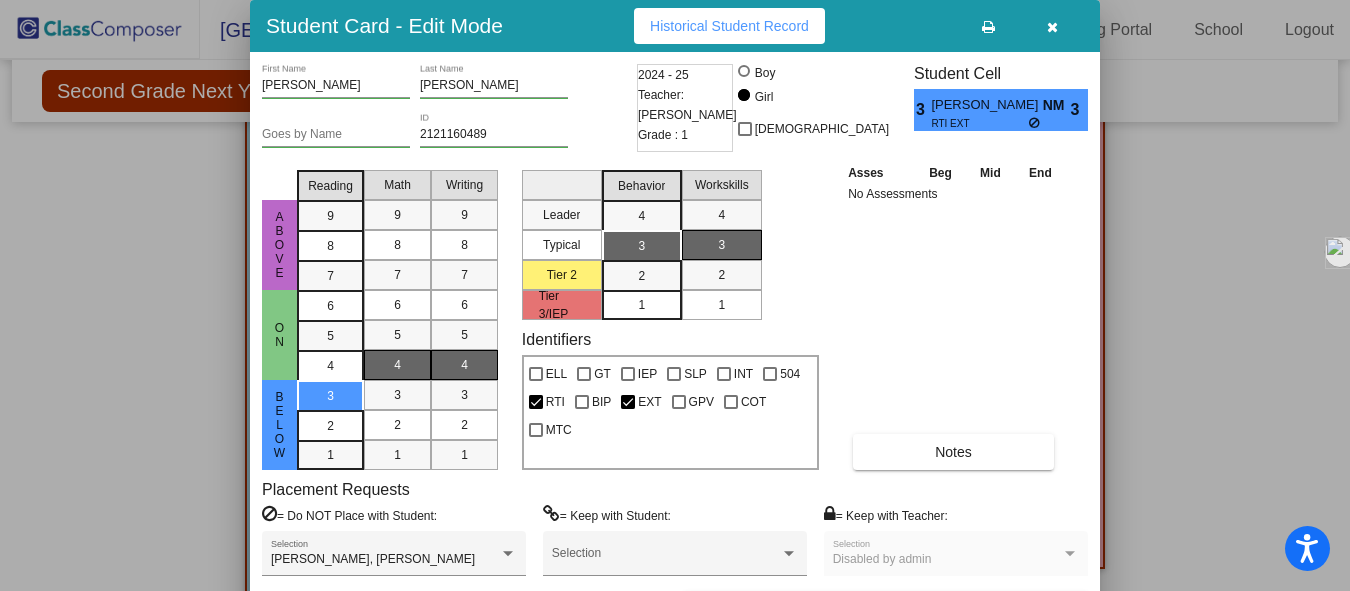 click at bounding box center (1052, 27) 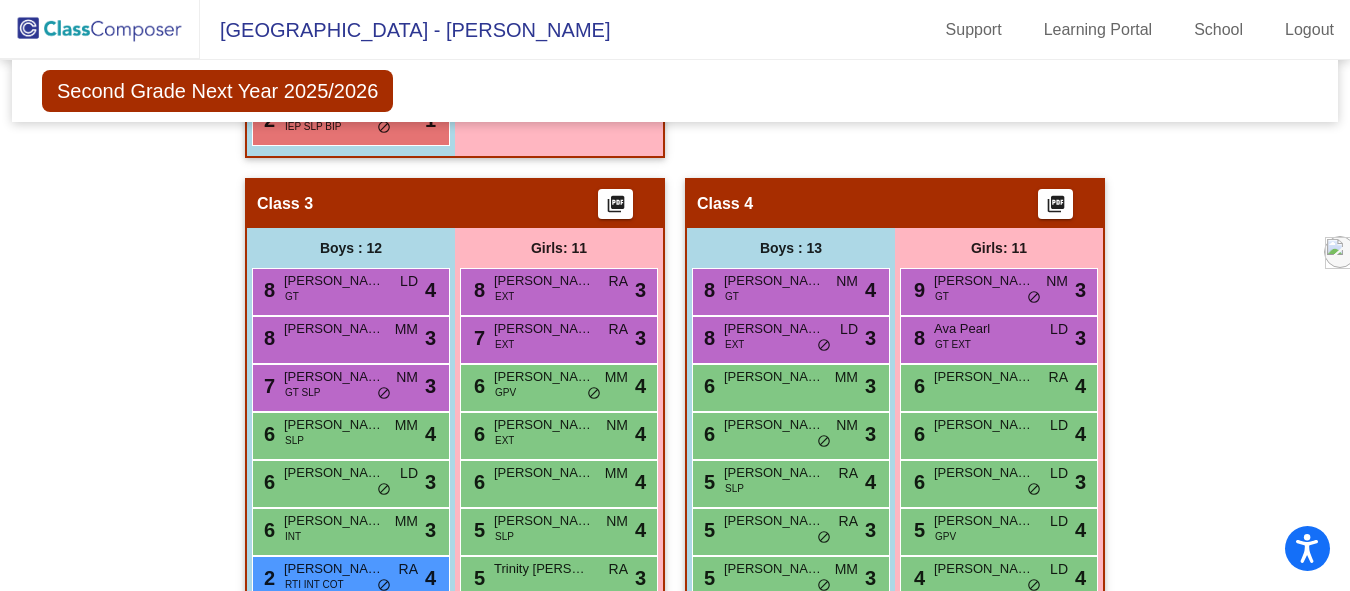scroll, scrollTop: 1040, scrollLeft: 0, axis: vertical 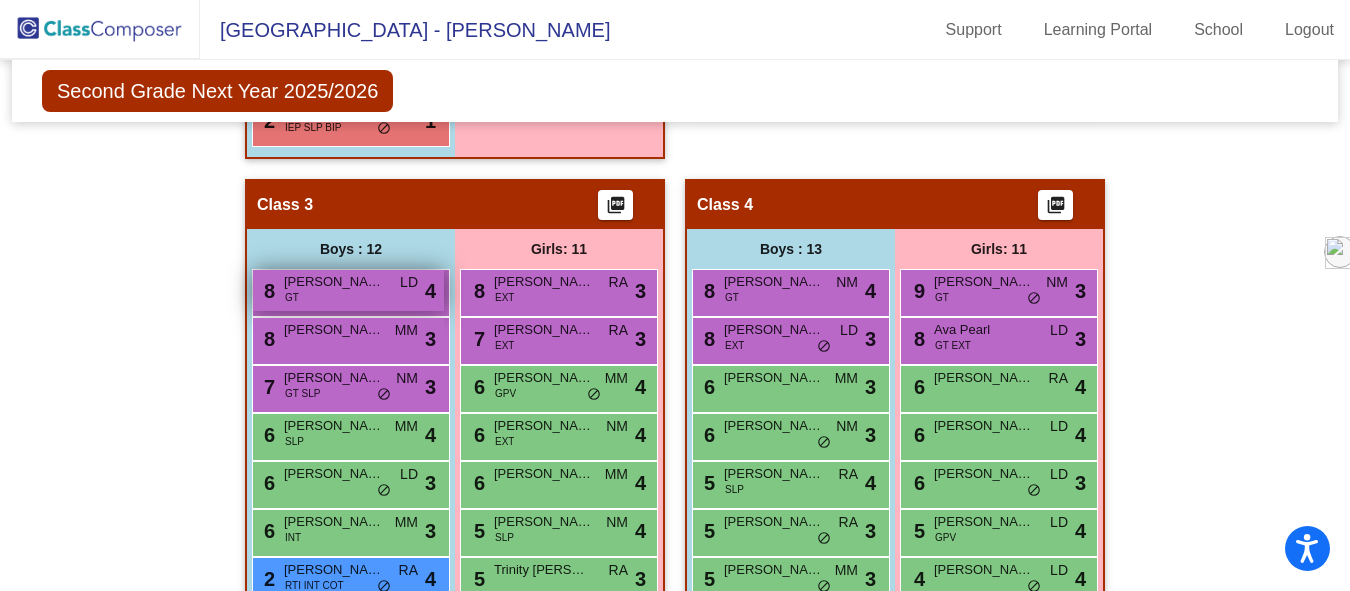 click on "Barrett Yager" at bounding box center (334, 282) 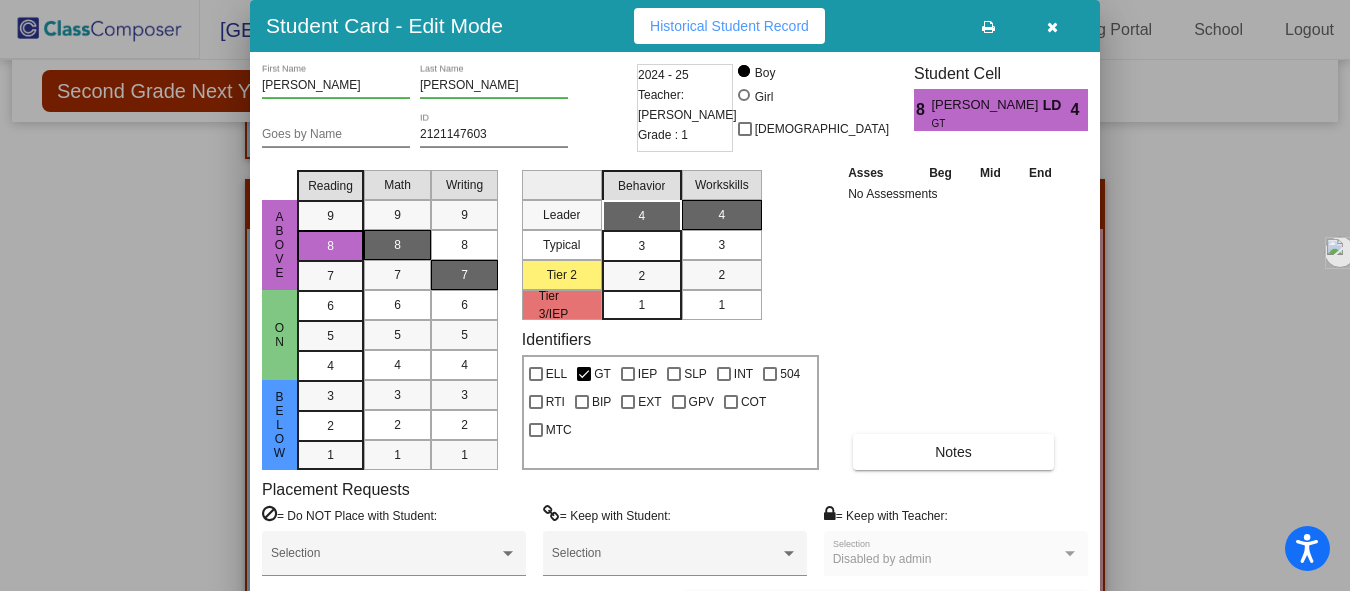 click at bounding box center (1052, 27) 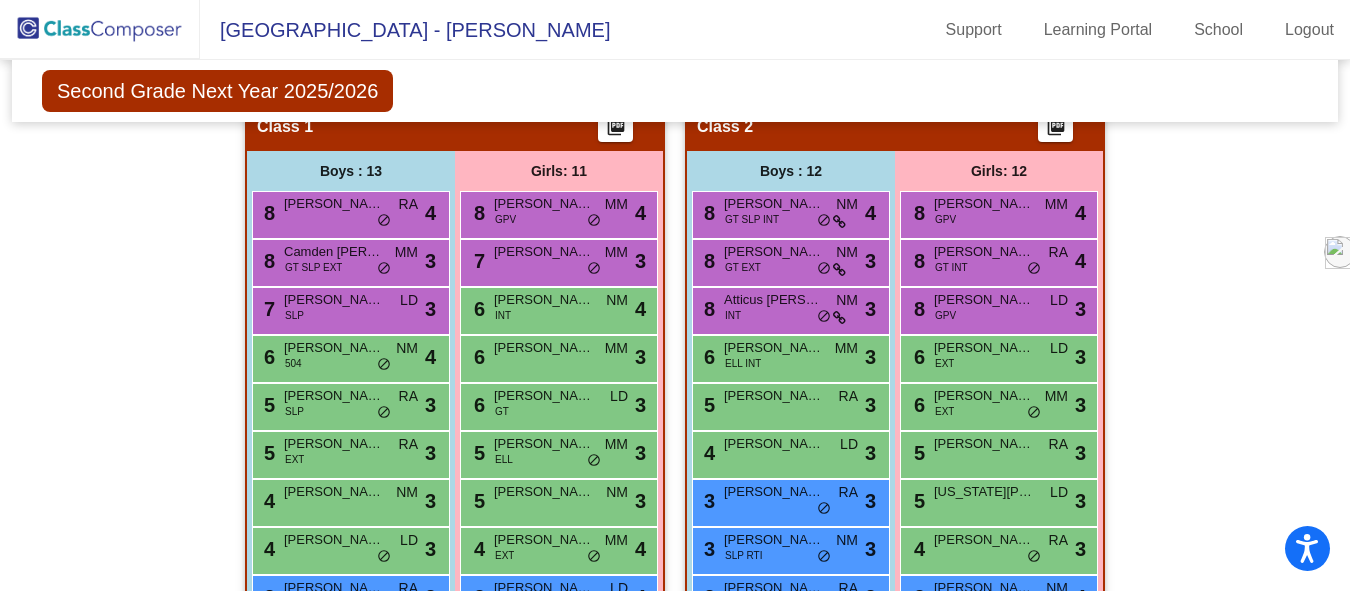 scroll, scrollTop: 346, scrollLeft: 0, axis: vertical 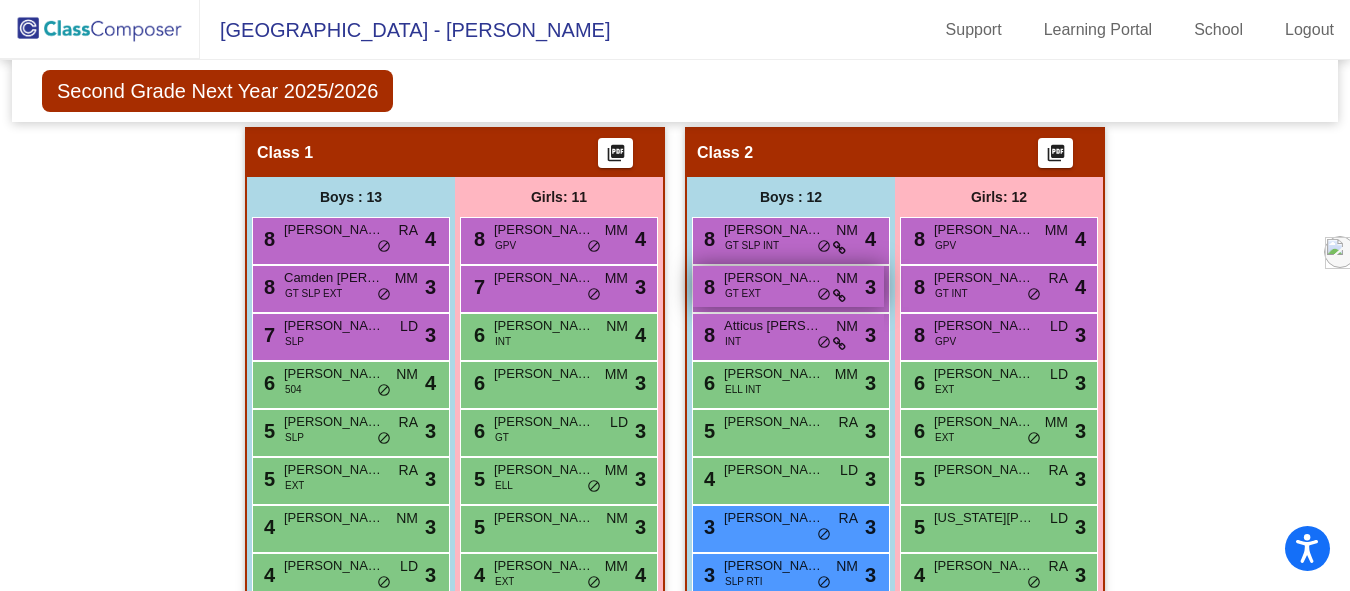 click on "Henry Sanders" at bounding box center (774, 278) 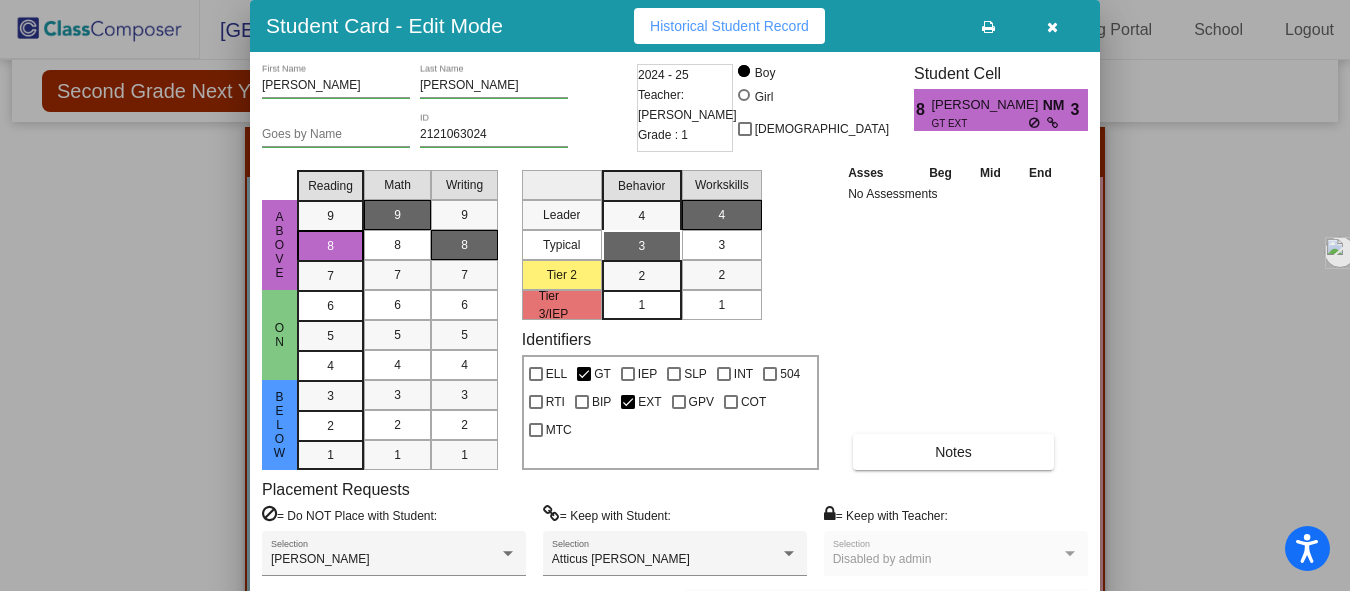 click at bounding box center (1052, 27) 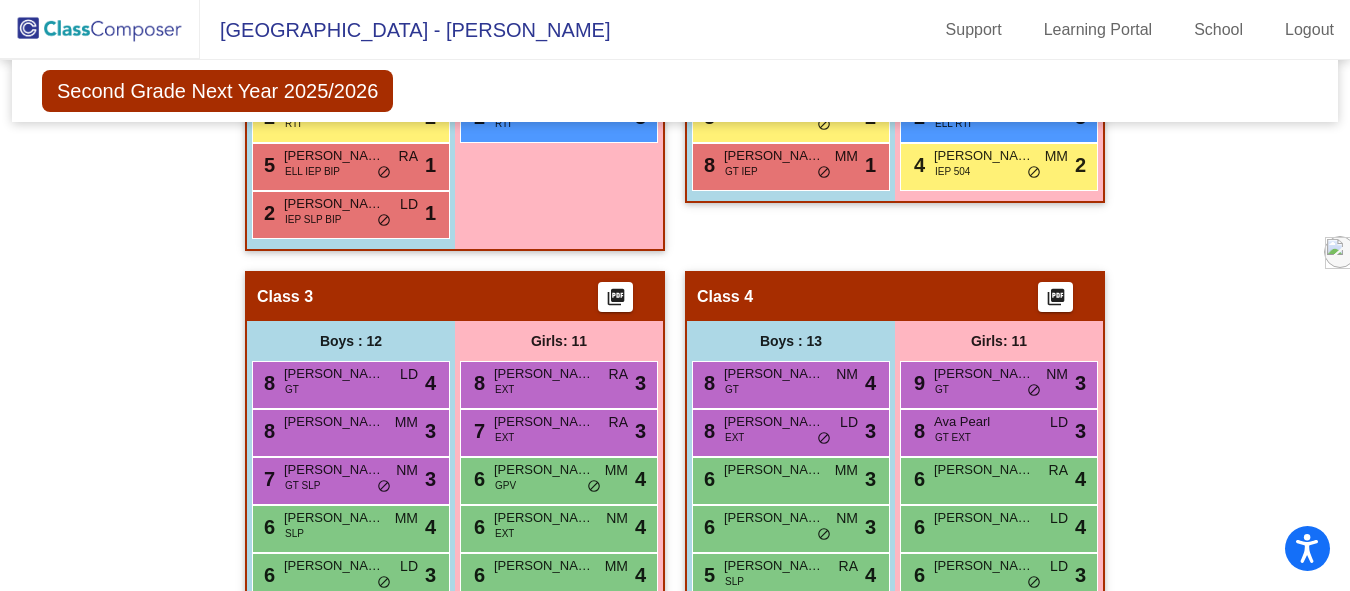 scroll, scrollTop: 947, scrollLeft: 0, axis: vertical 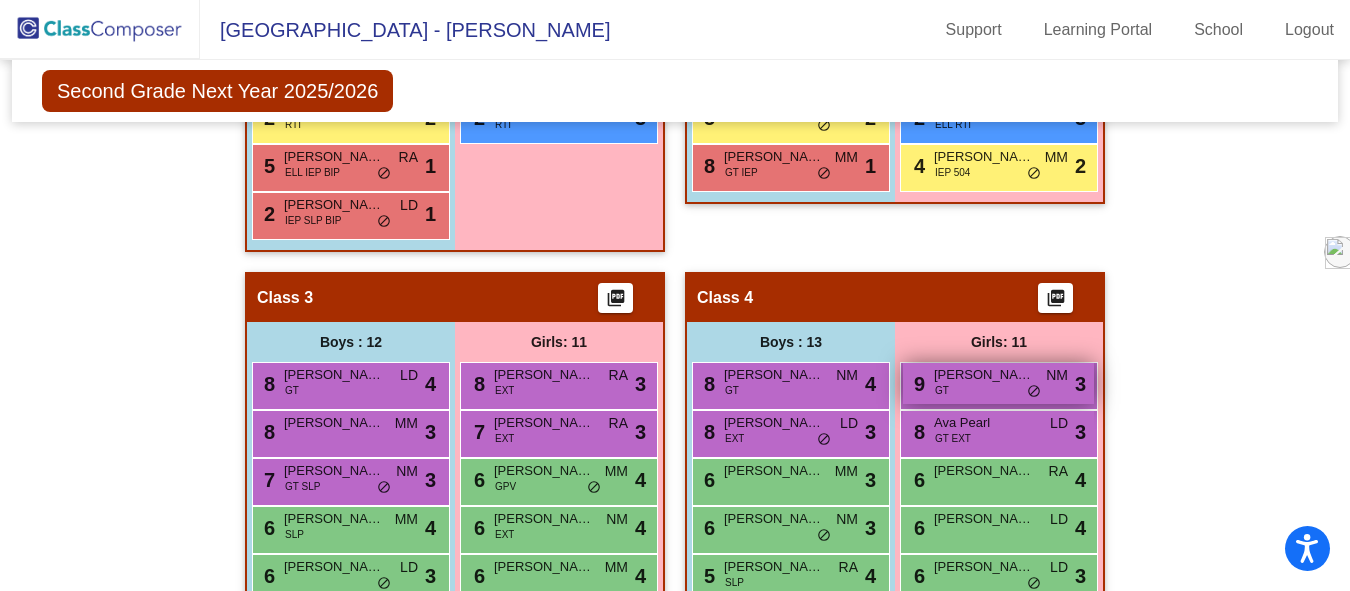 click on "do_not_disturb_alt" at bounding box center [1034, 392] 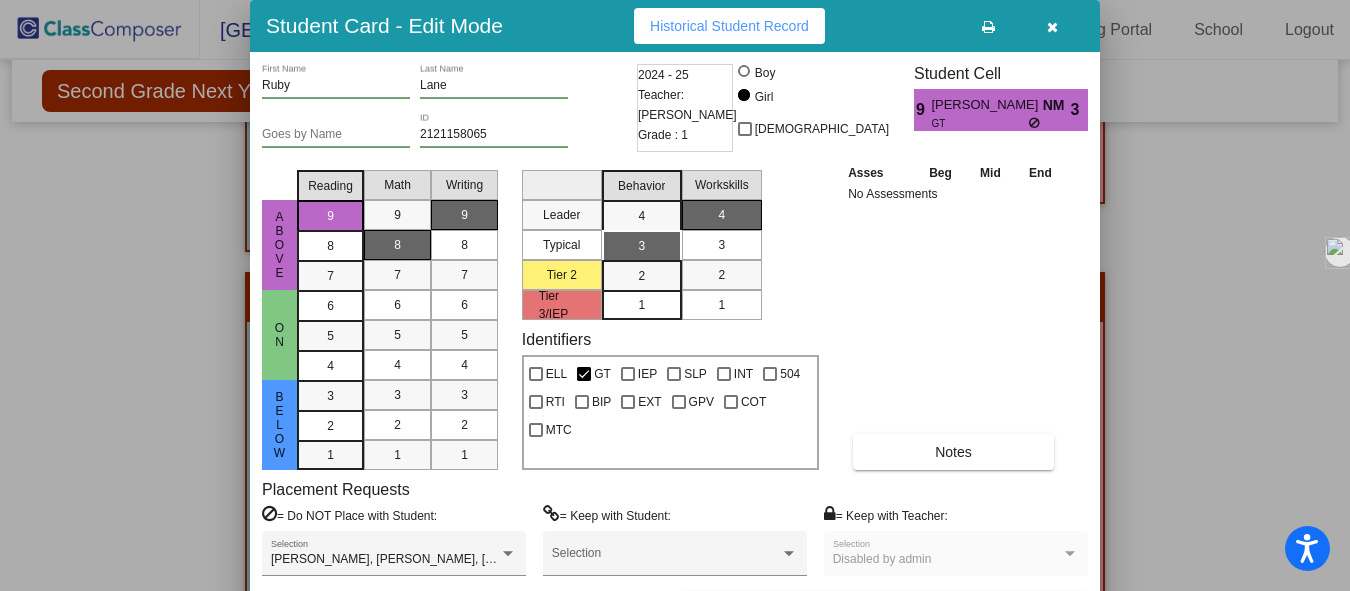 click at bounding box center (1052, 27) 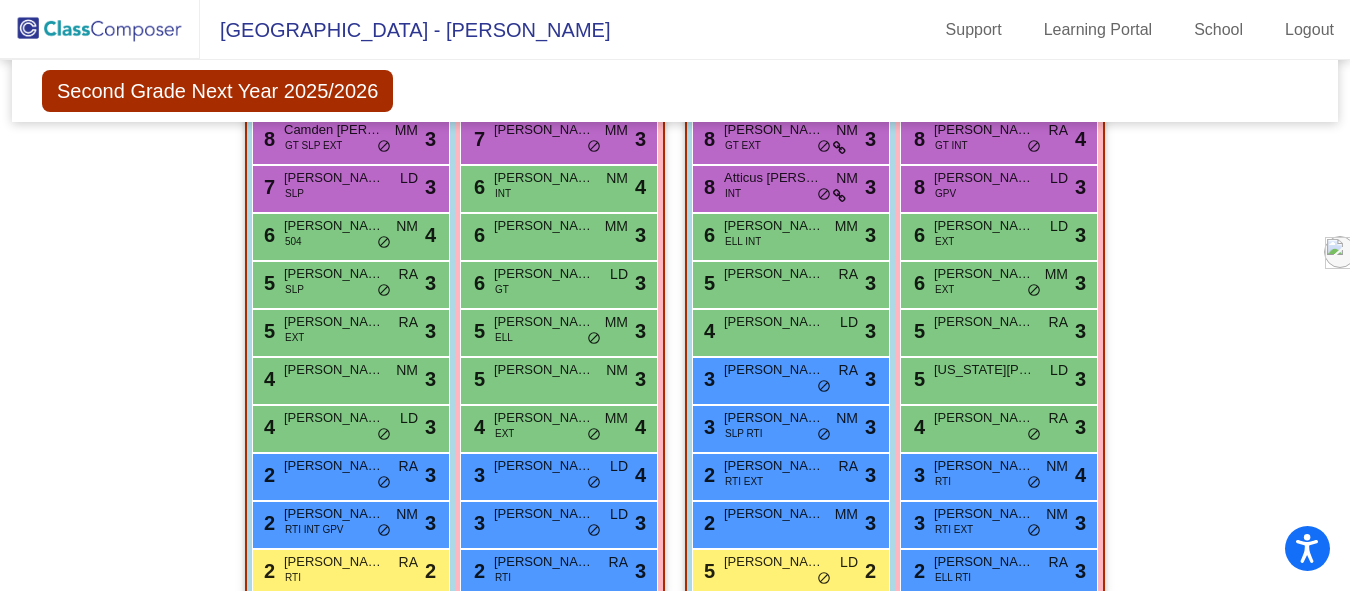 scroll, scrollTop: 494, scrollLeft: 0, axis: vertical 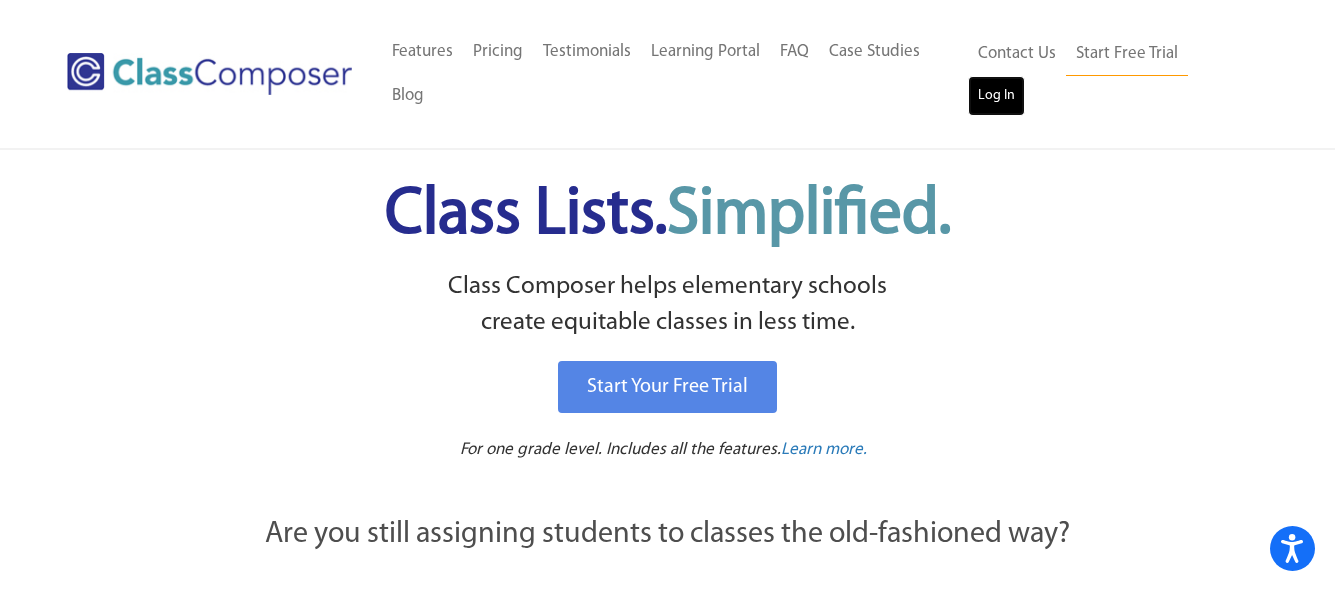 click on "Log In" at bounding box center (996, 96) 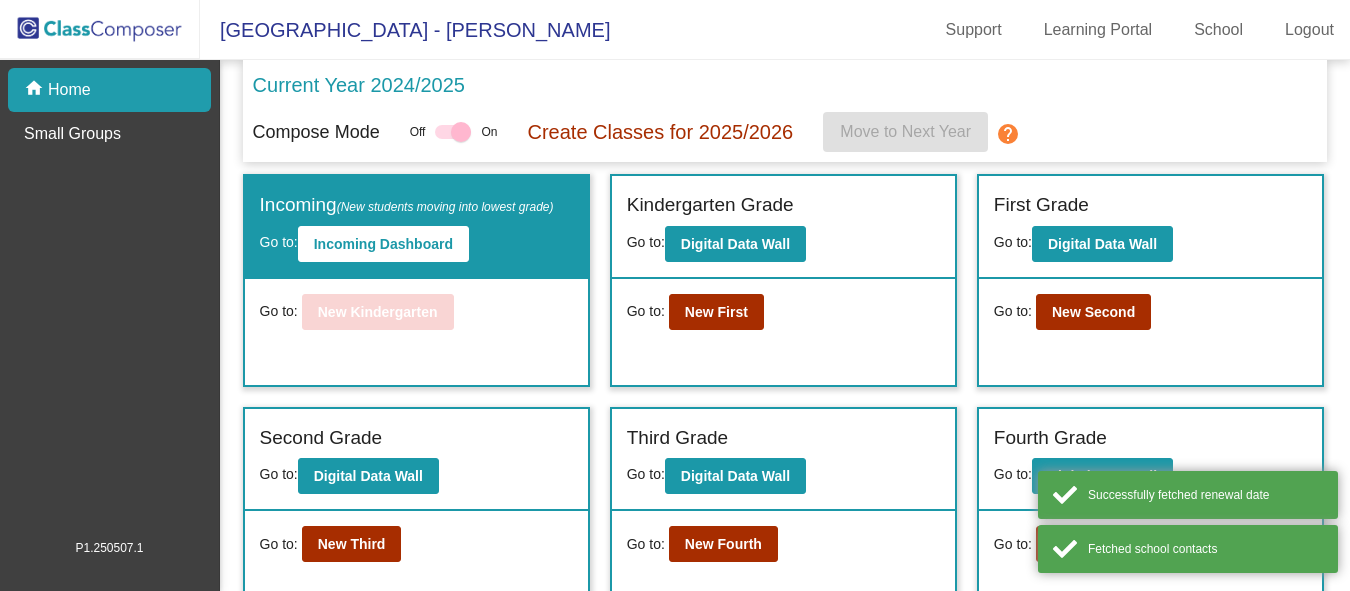 scroll, scrollTop: 0, scrollLeft: 0, axis: both 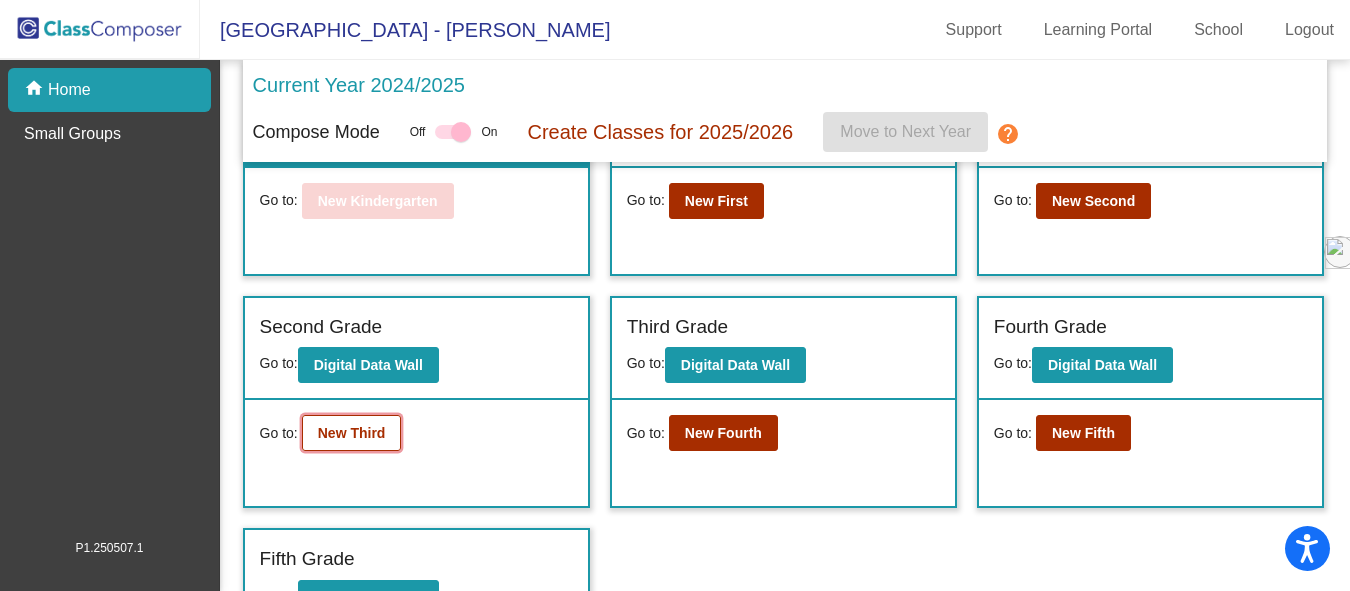 click on "New Third" 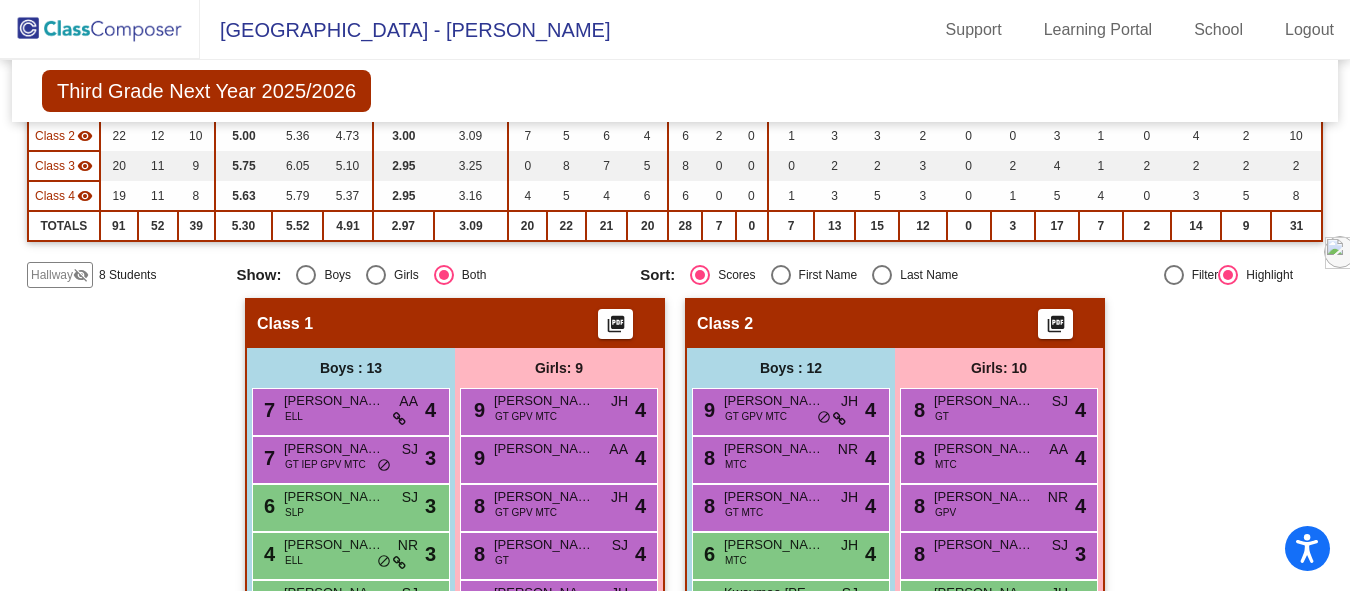 scroll, scrollTop: 175, scrollLeft: 0, axis: vertical 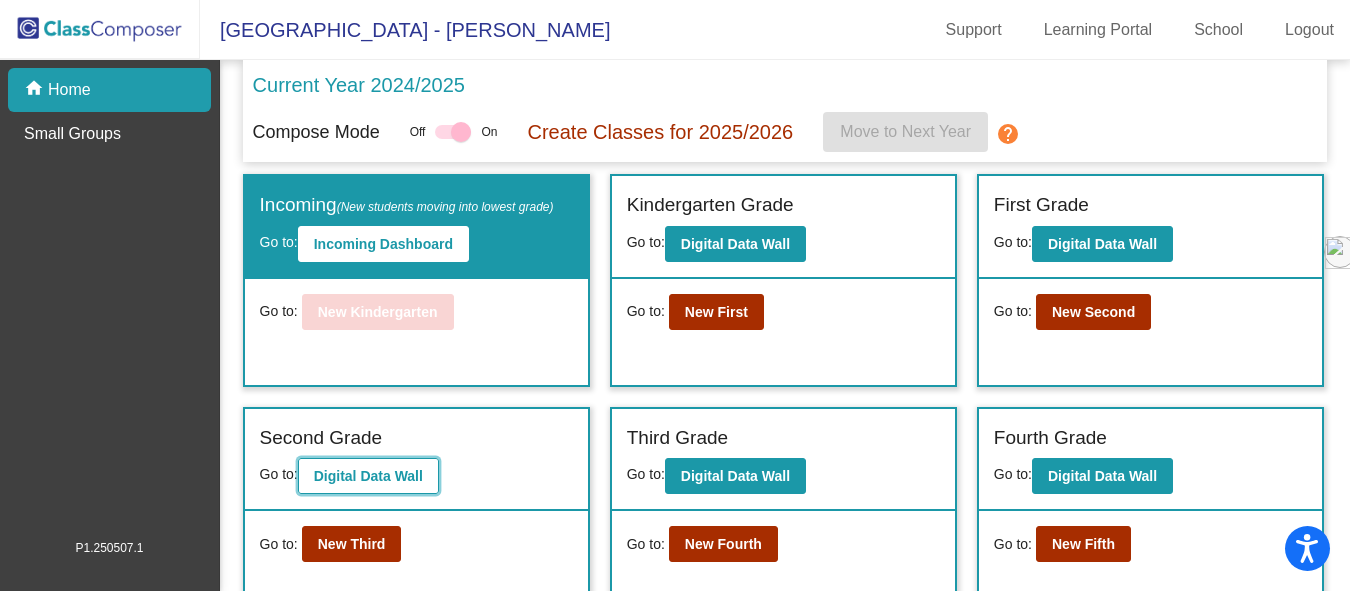click on "Digital Data Wall" 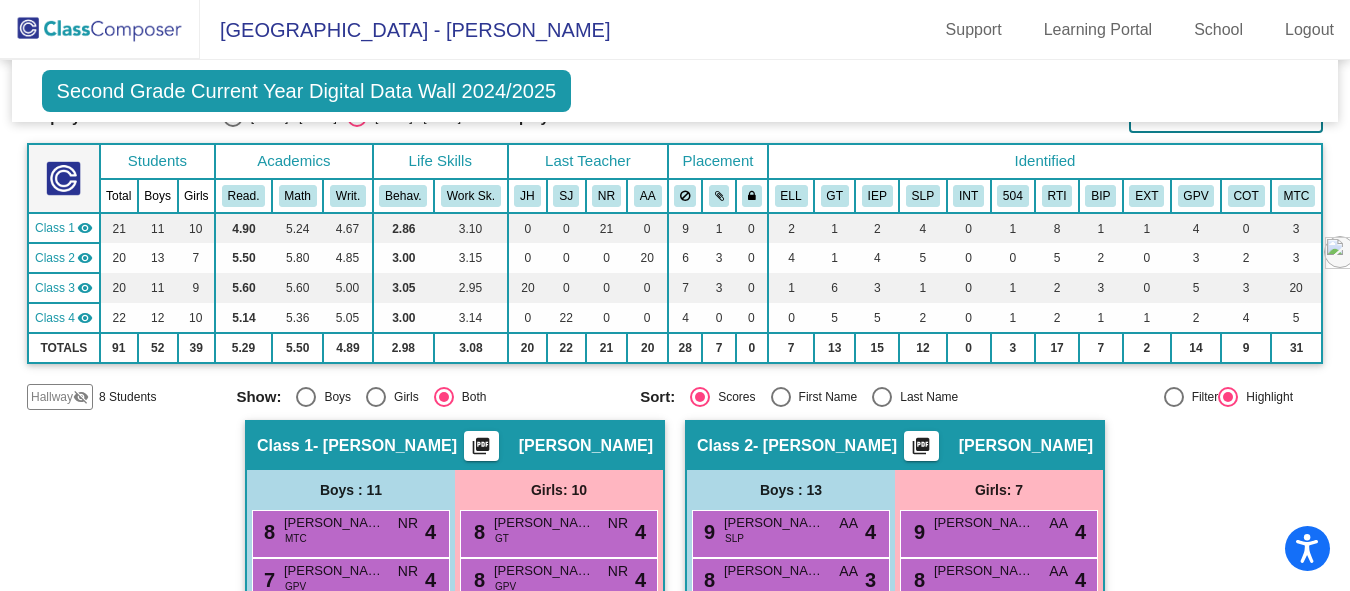scroll, scrollTop: 0, scrollLeft: 0, axis: both 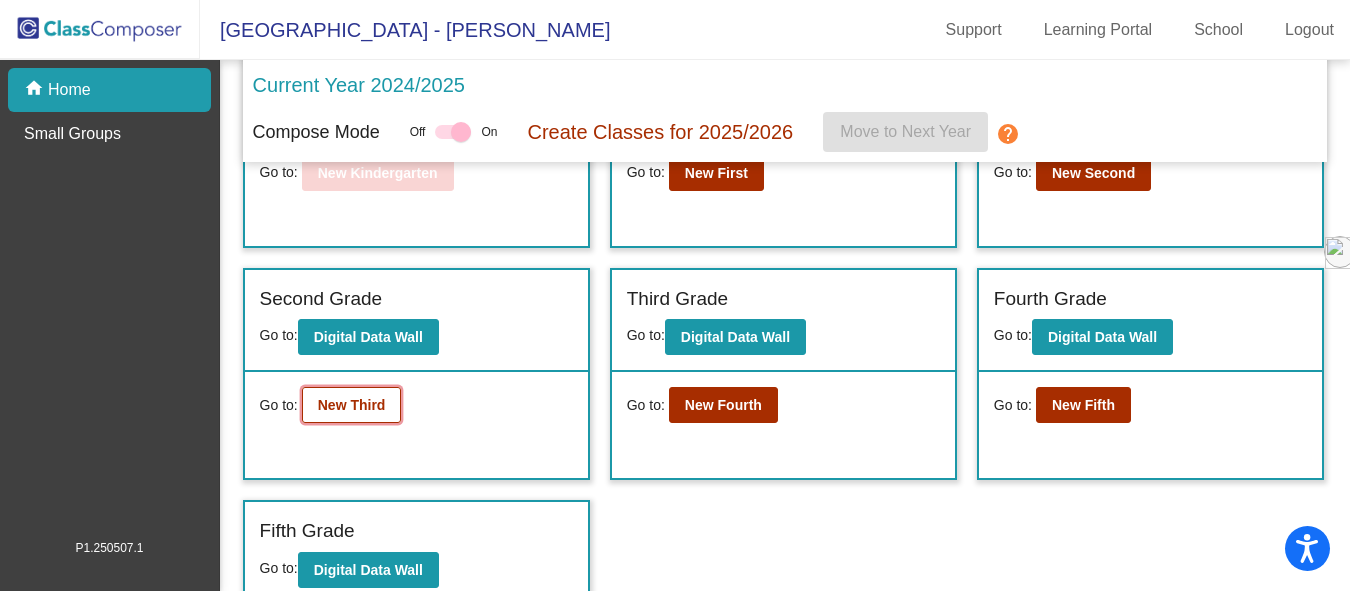 click on "New Third" 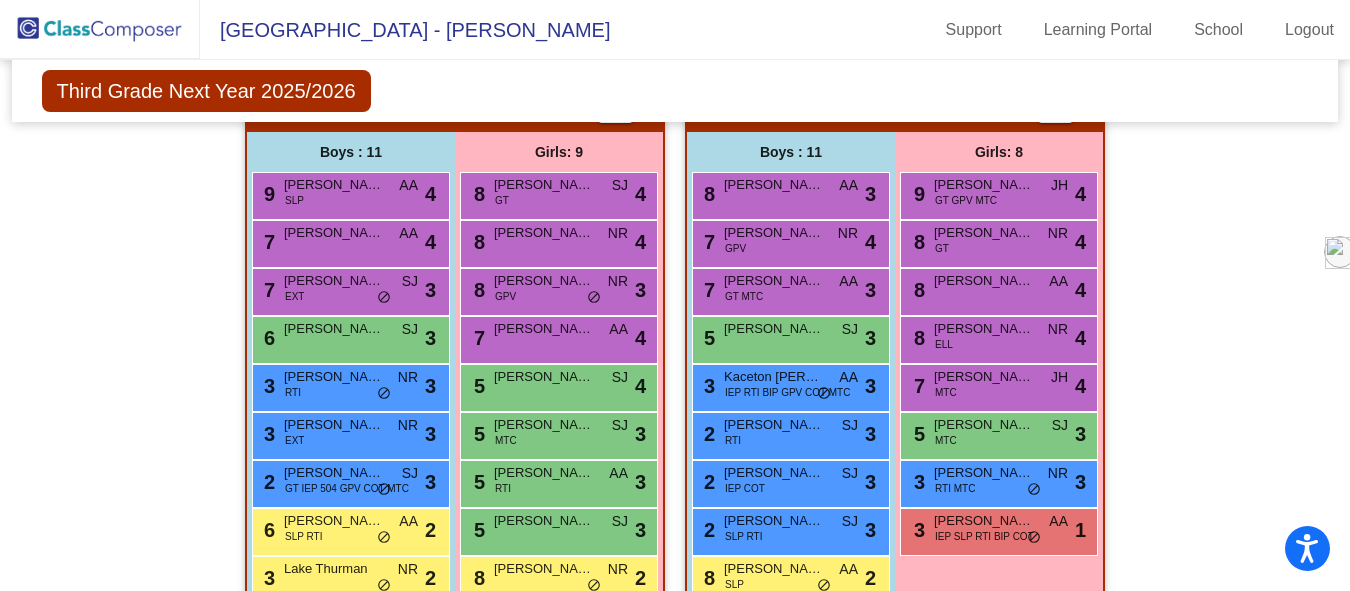 scroll, scrollTop: 1139, scrollLeft: 0, axis: vertical 